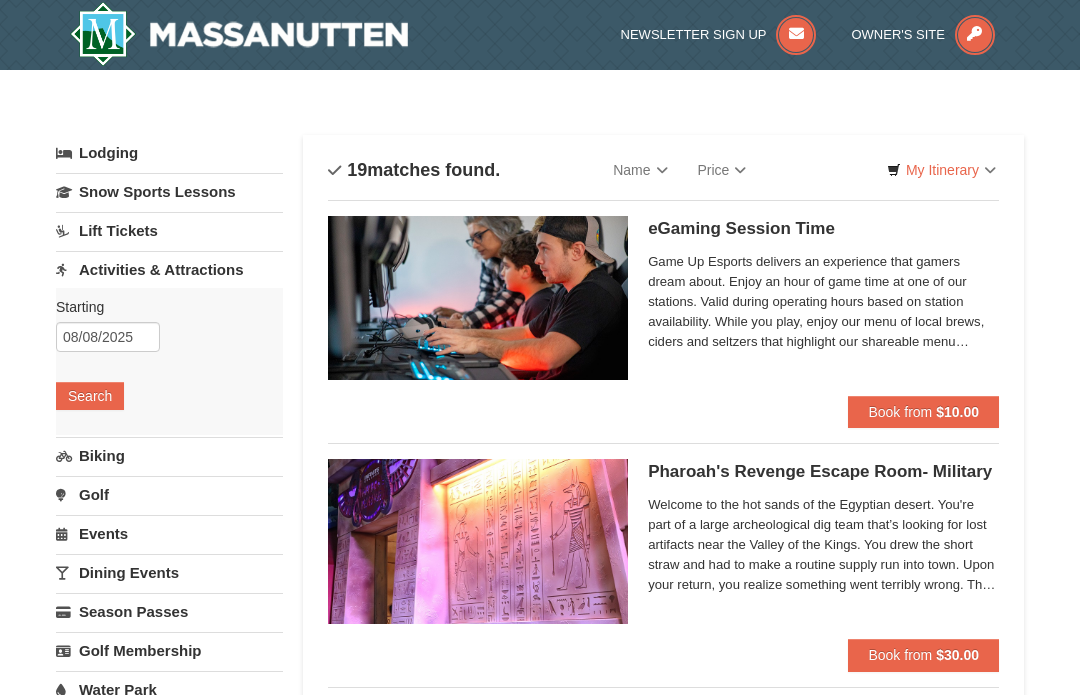 scroll, scrollTop: -4, scrollLeft: 0, axis: vertical 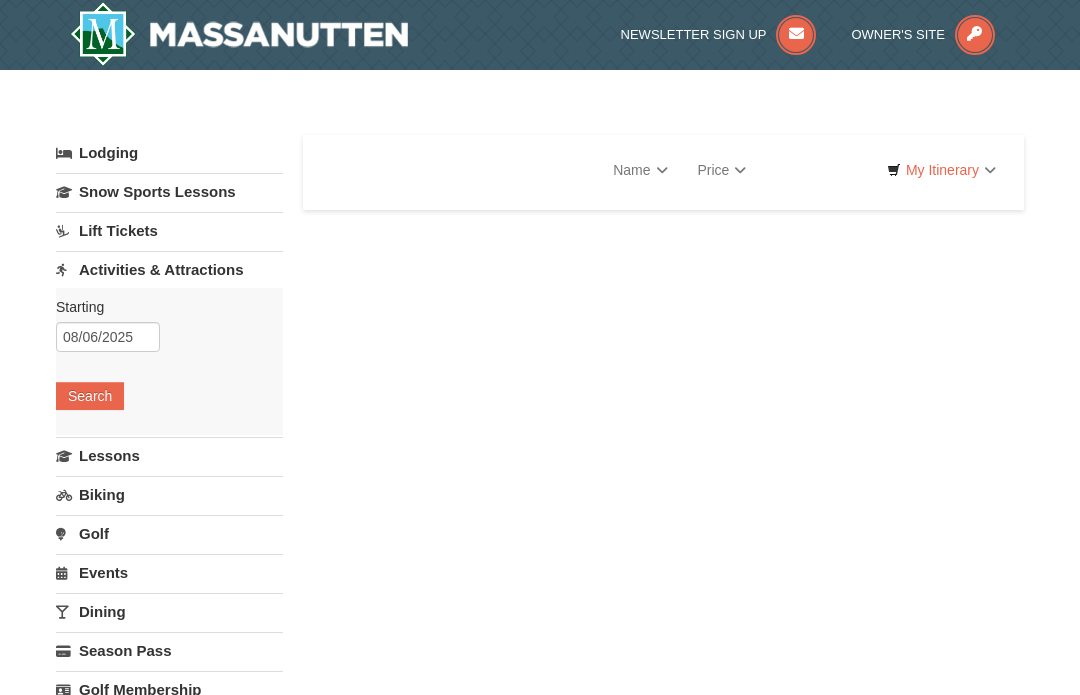 select on "8" 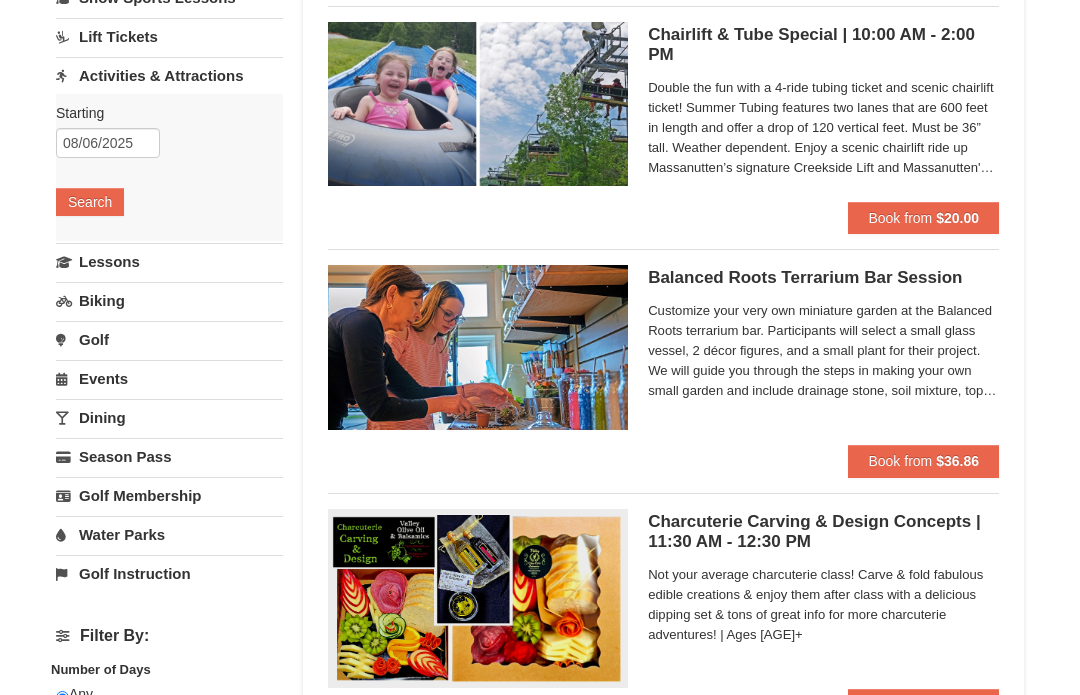 select on "8" 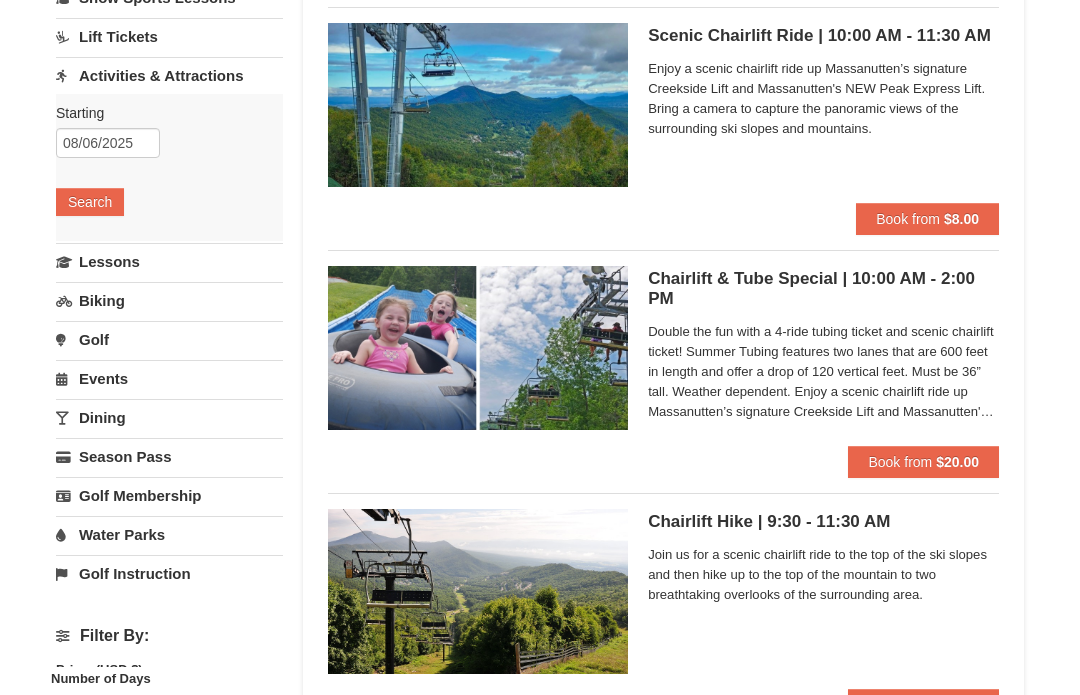 scroll, scrollTop: 194, scrollLeft: 0, axis: vertical 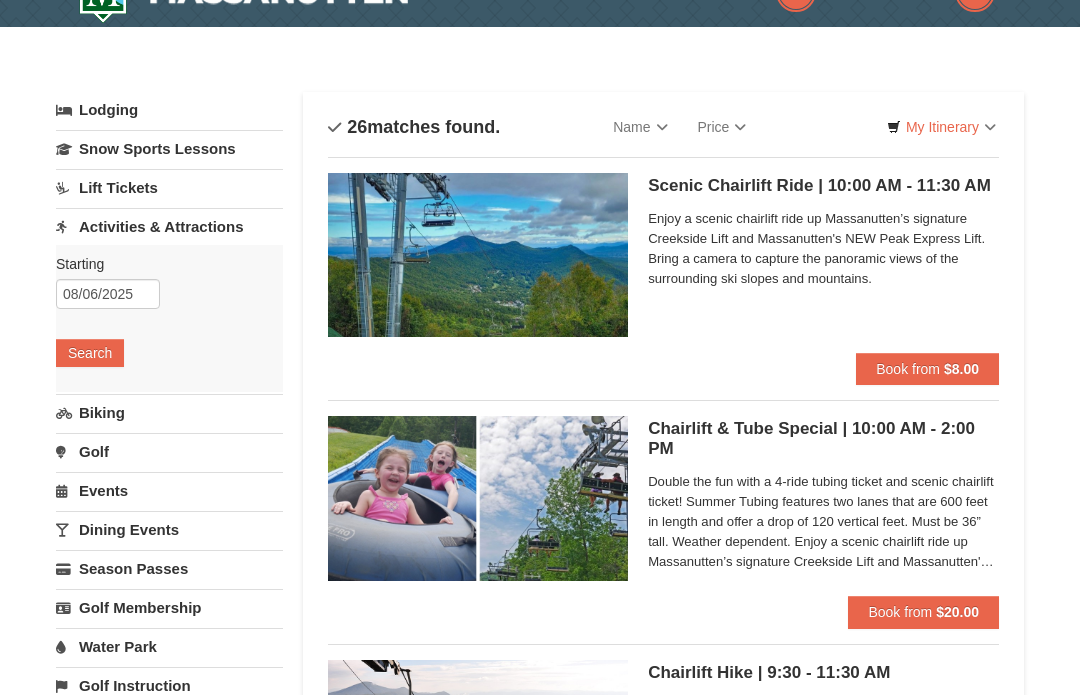 click on "Water Park" at bounding box center [169, 646] 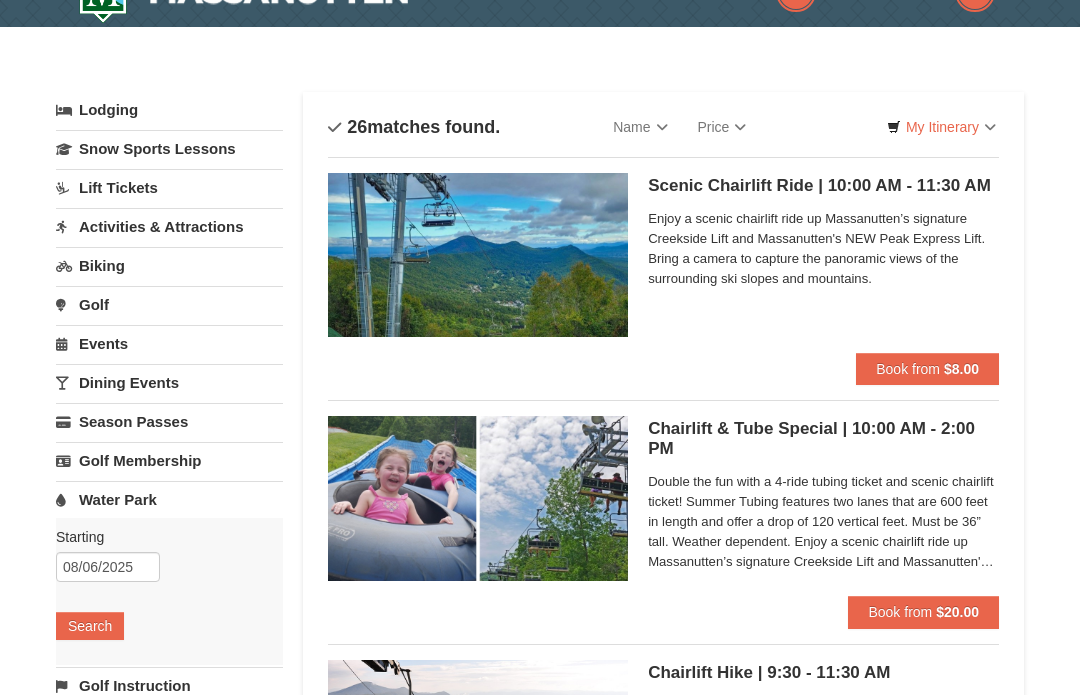 click on "Water Park" at bounding box center [169, 499] 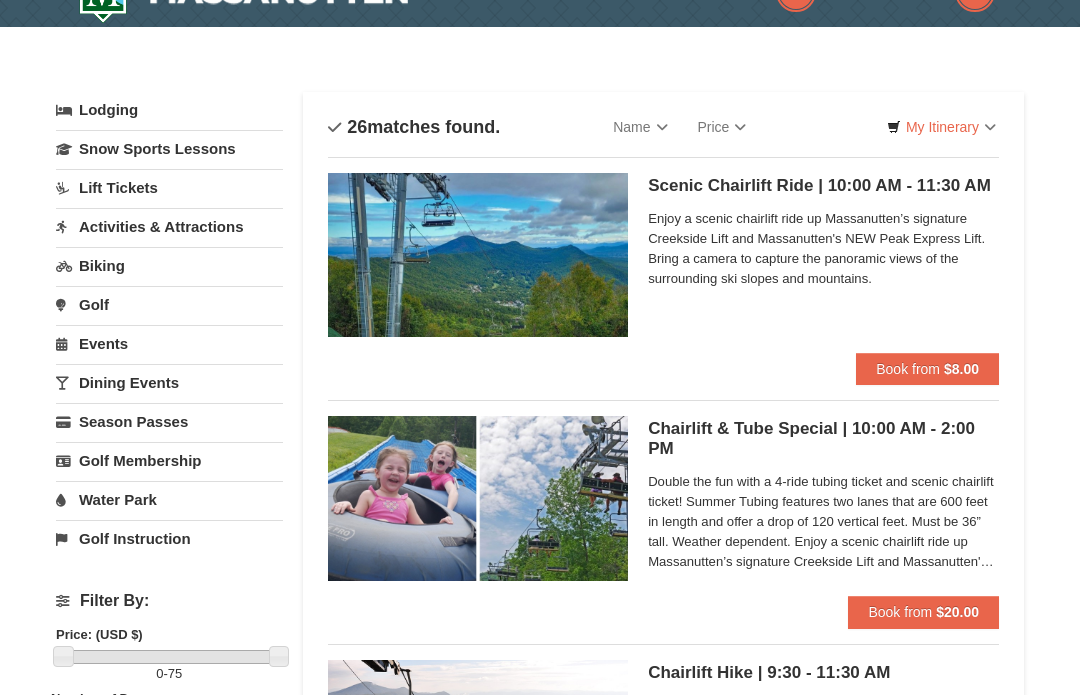 click on "Water Park" at bounding box center [169, 499] 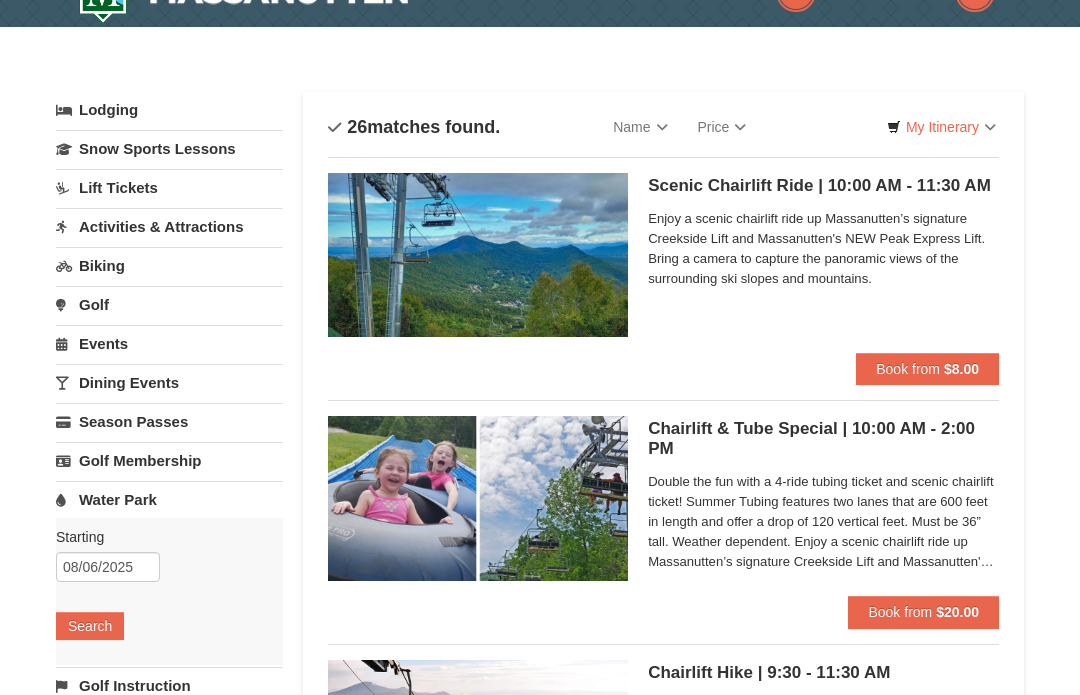 click on "Search" at bounding box center (90, 626) 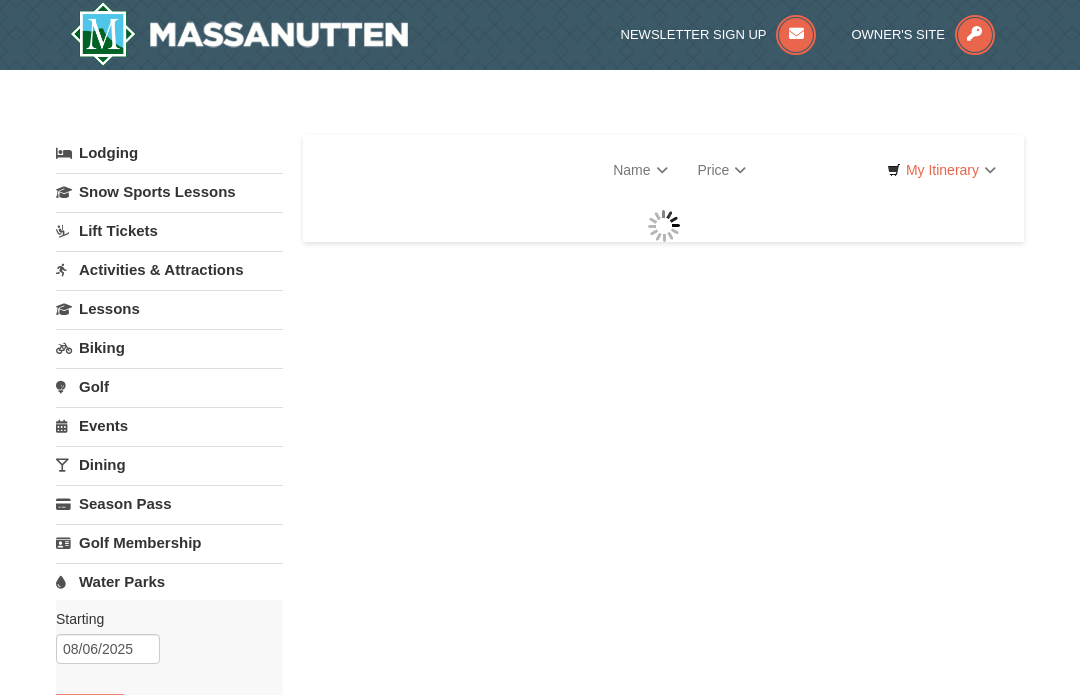 scroll, scrollTop: 0, scrollLeft: 0, axis: both 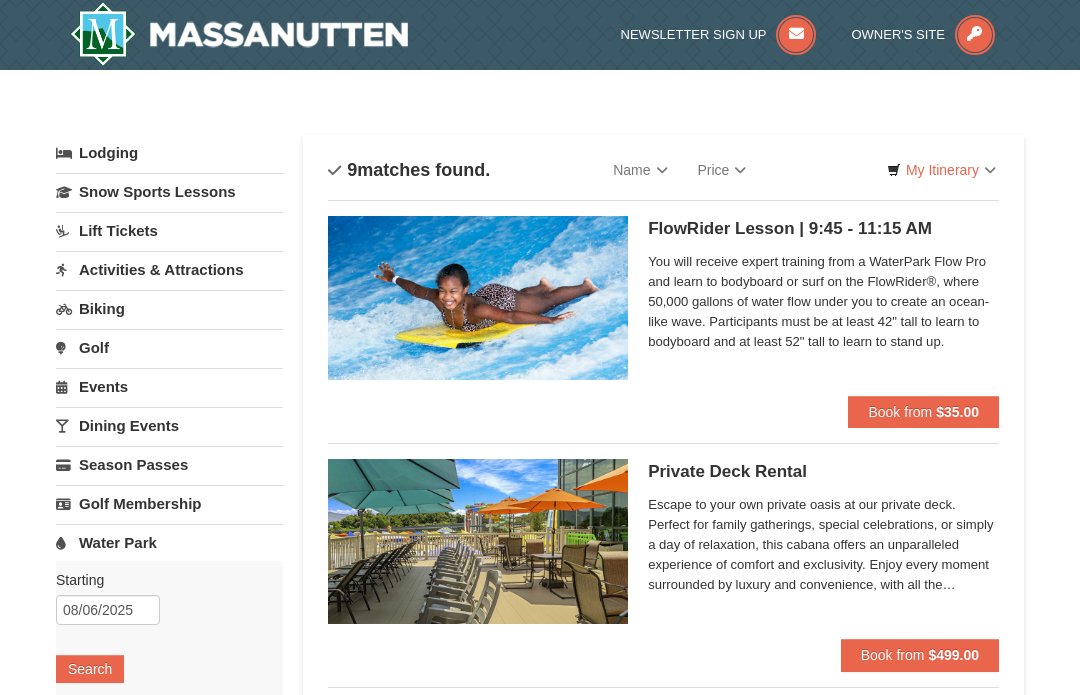click on "Activities & Attractions" at bounding box center (169, 269) 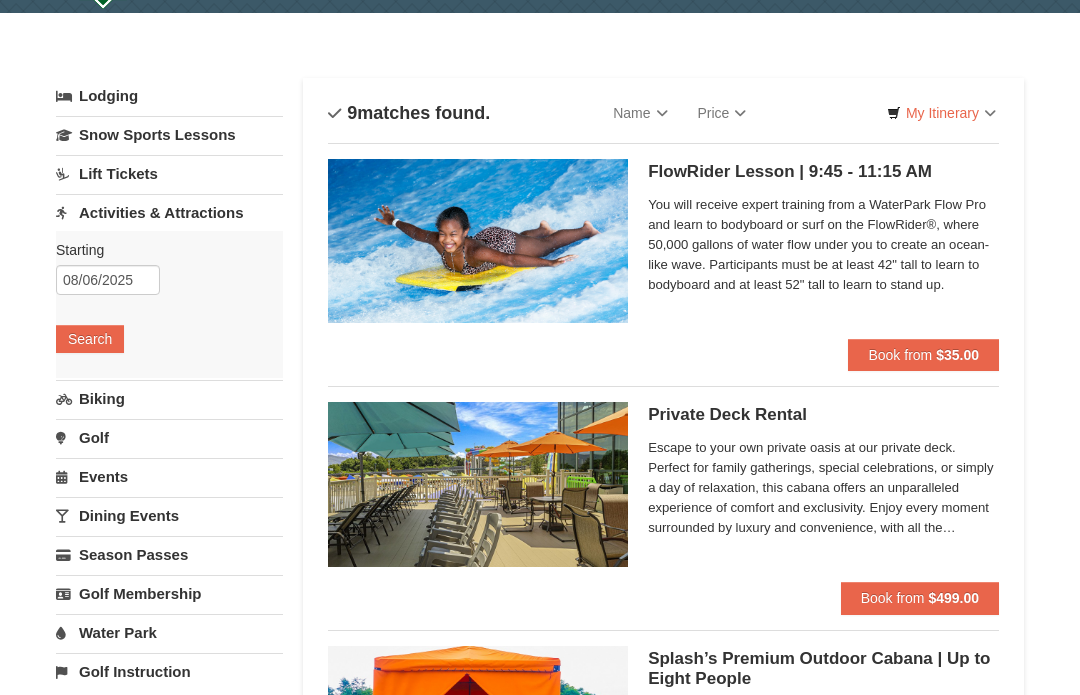 scroll, scrollTop: 0, scrollLeft: 0, axis: both 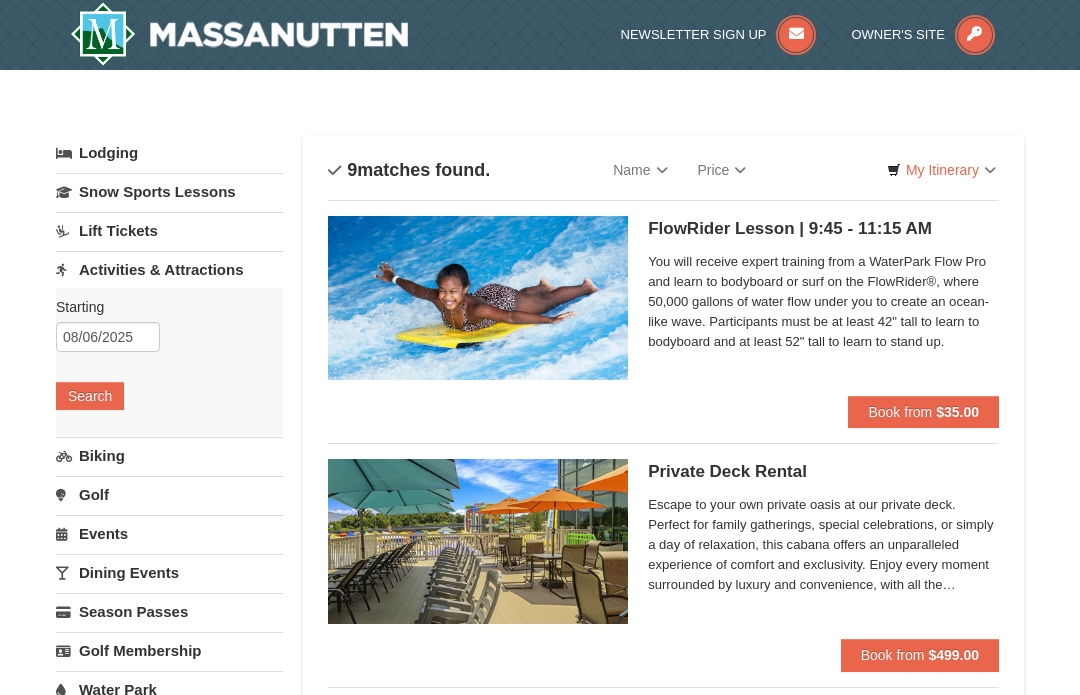 click on "Lift Tickets" at bounding box center [169, 230] 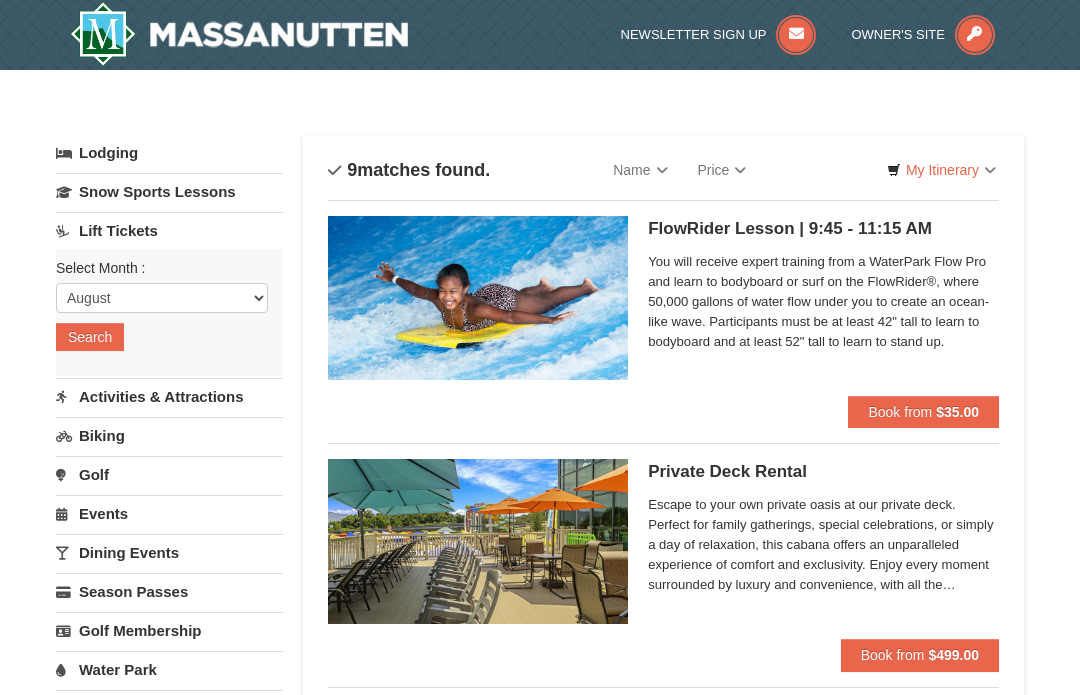 click on "Search" at bounding box center [90, 337] 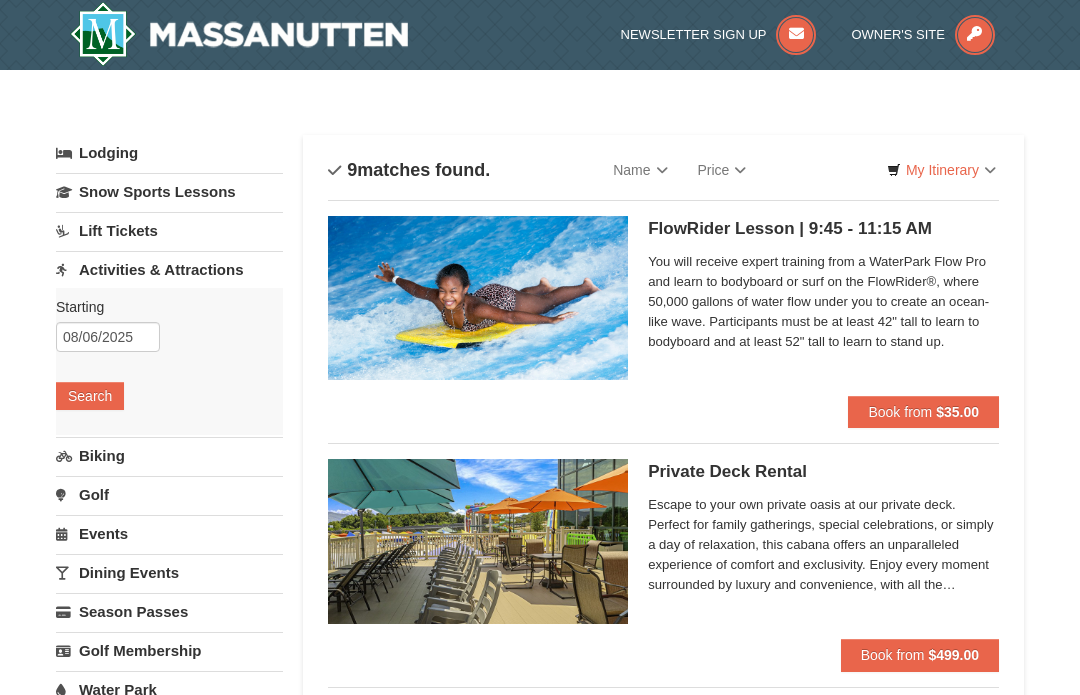click on "Search" at bounding box center (90, 396) 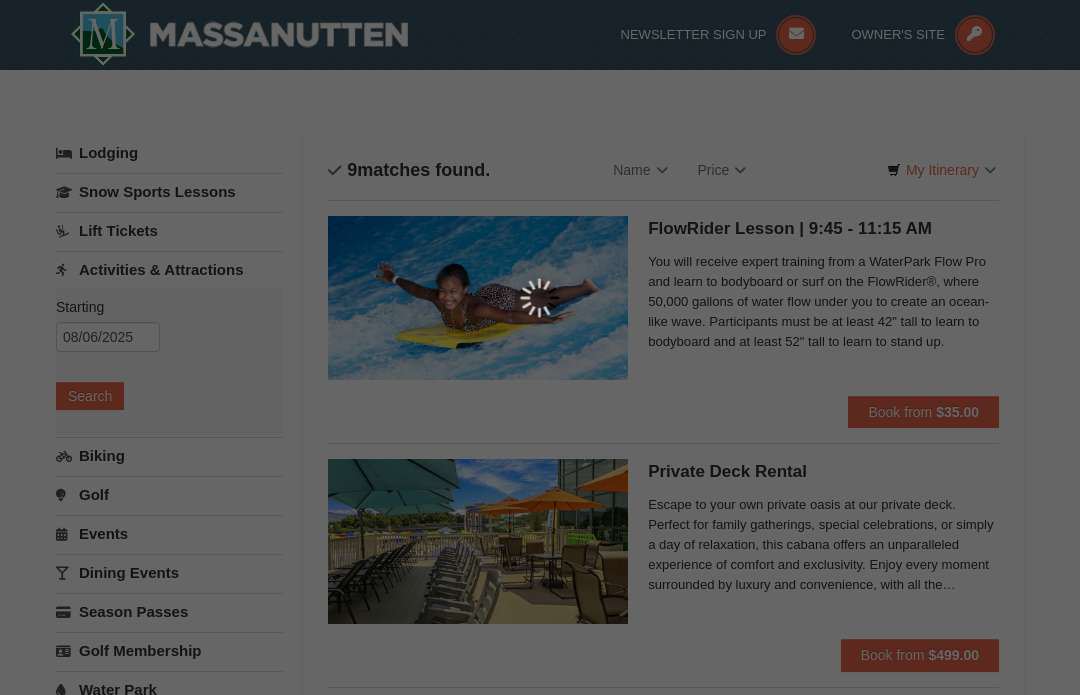 scroll, scrollTop: 75, scrollLeft: 0, axis: vertical 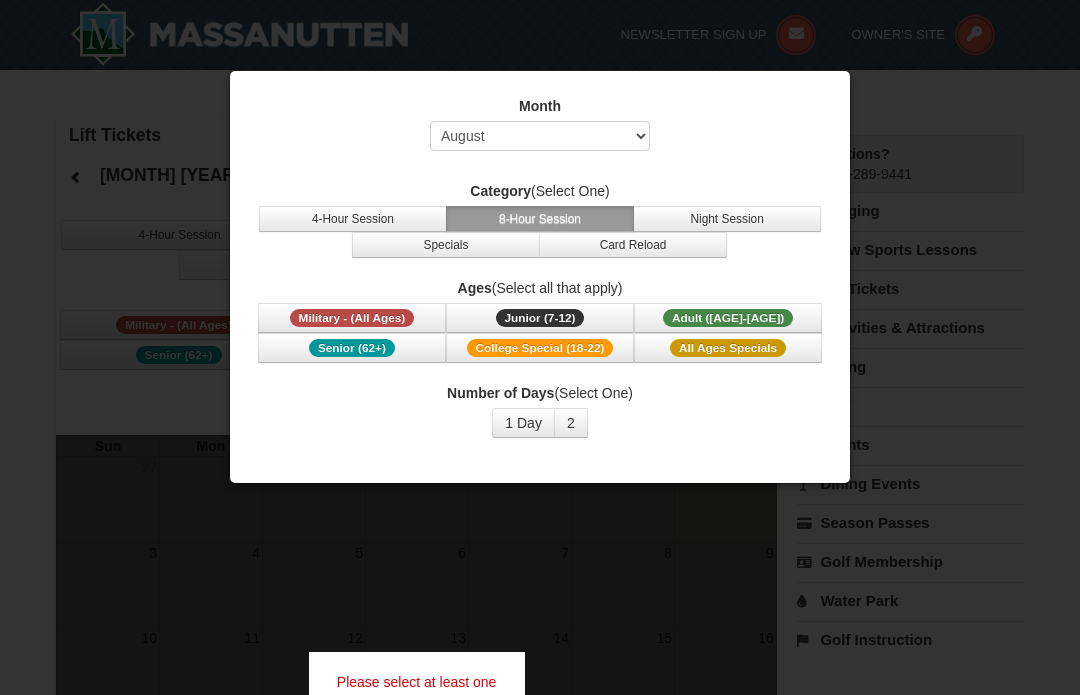 select on "8" 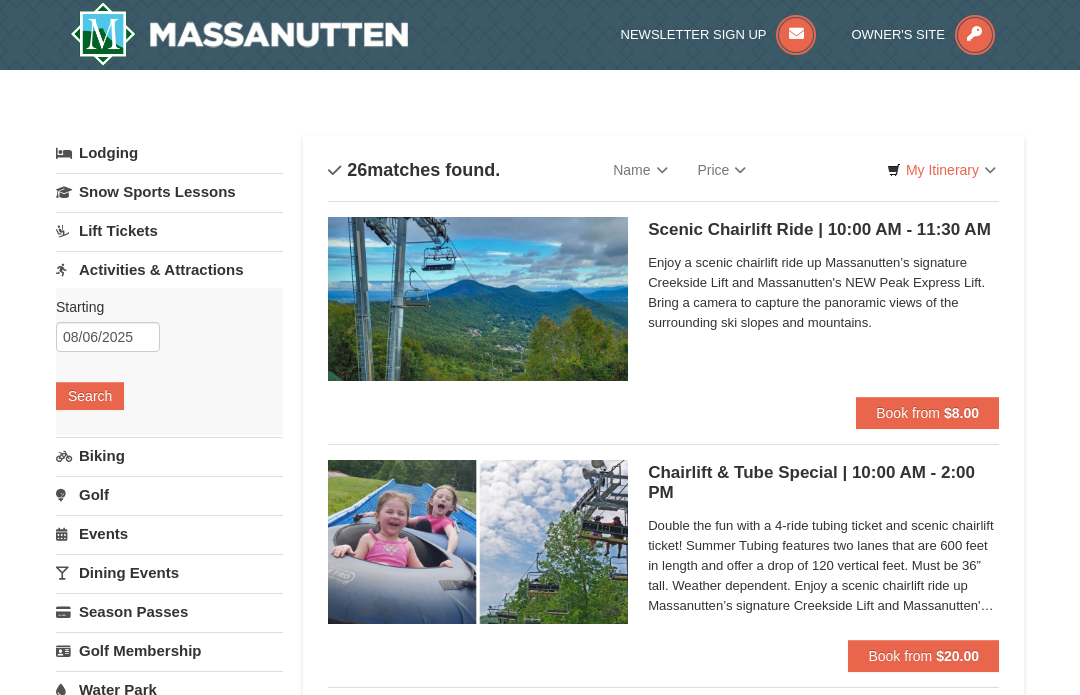 scroll, scrollTop: 0, scrollLeft: 0, axis: both 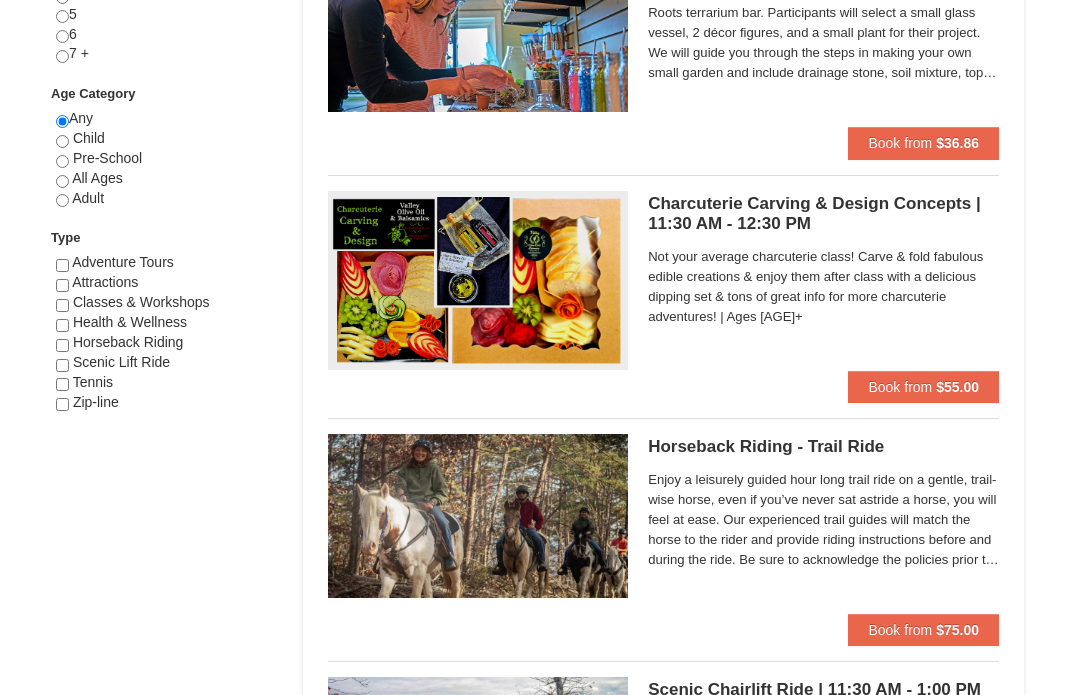 click at bounding box center [62, 265] 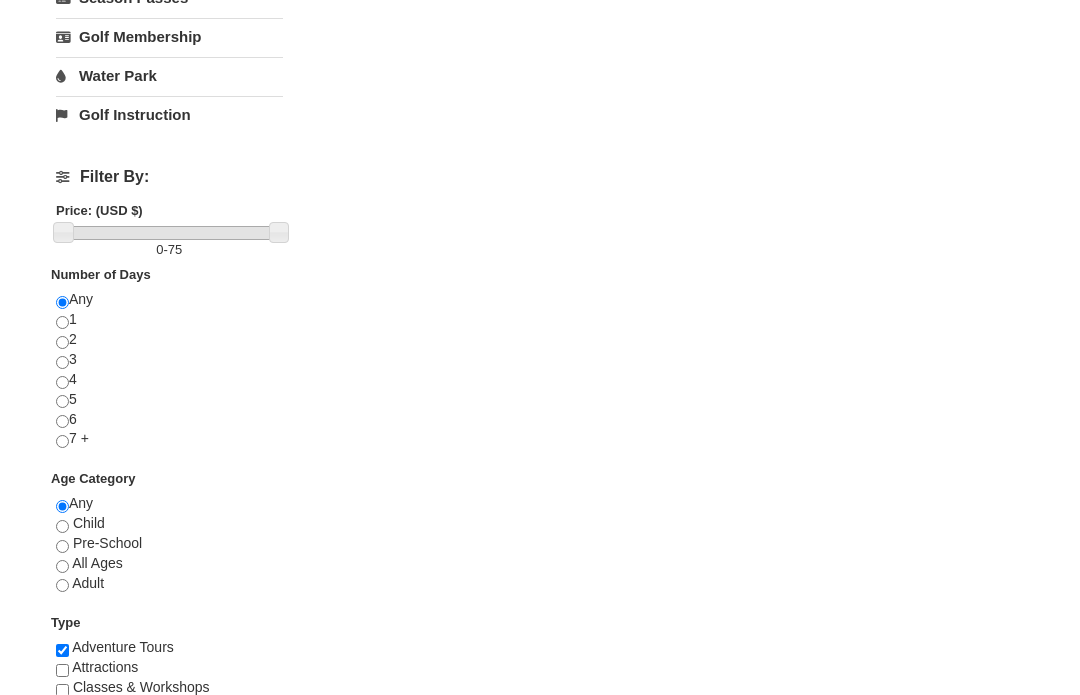scroll, scrollTop: 659, scrollLeft: 0, axis: vertical 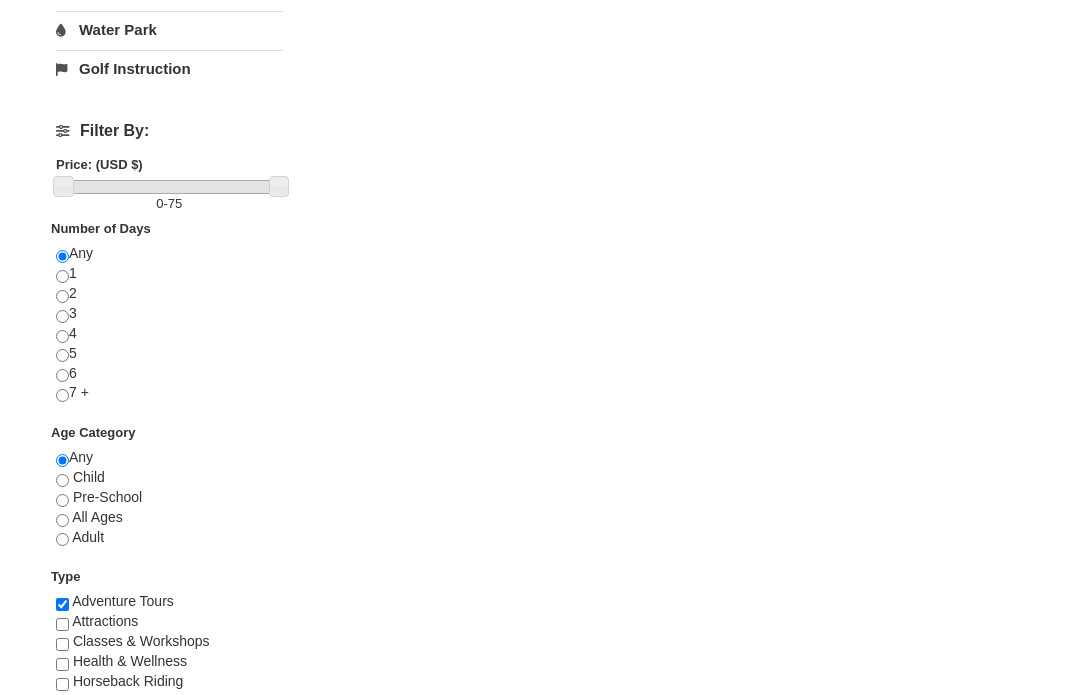 click on "×
Categories
List
Filter
My Itinerary
Questions? [PHONE]
Lodging
Arrival Please format dates MM/DD/YYYY Please format dates MM/DD/YYYY
[DATE]
Departure Please format dates MM/DD/YYYY Please format dates MM/DD/YYYY
[DATE]
Adults [NUMBER] Children [NUMBER] May" at bounding box center (540, 131) 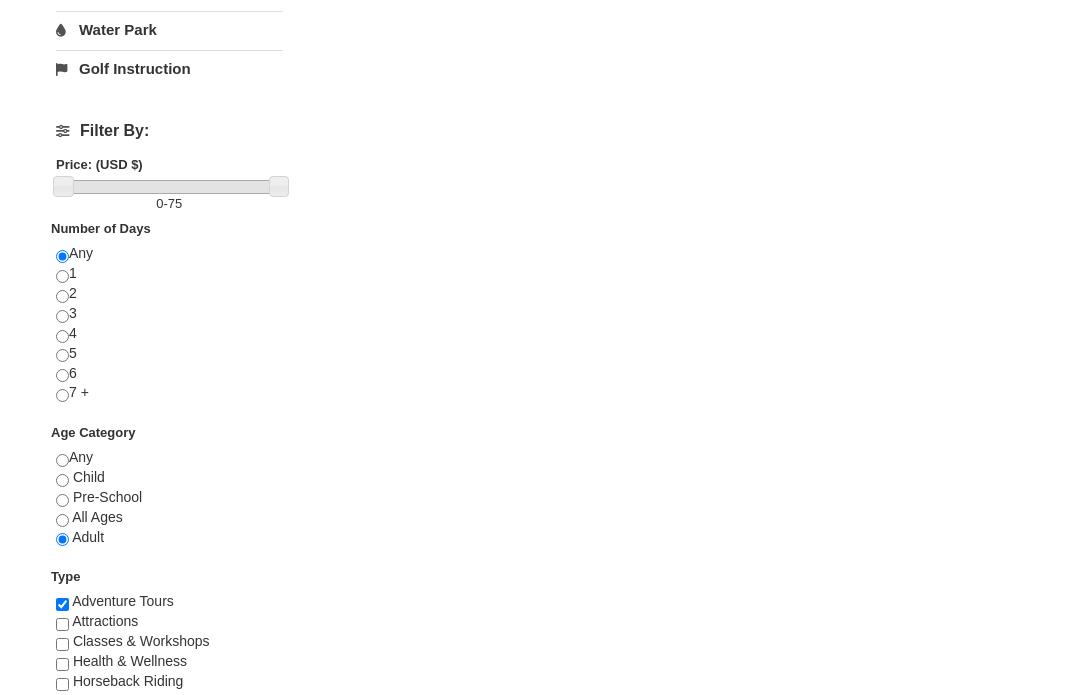 scroll, scrollTop: 660, scrollLeft: 0, axis: vertical 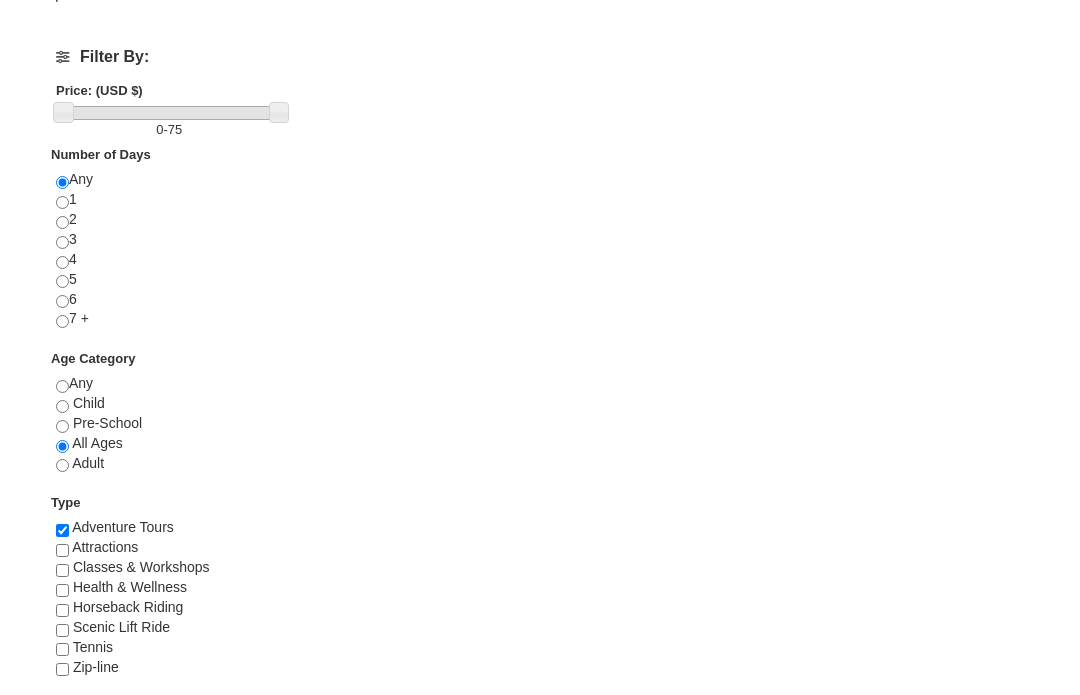click at bounding box center (62, 551) 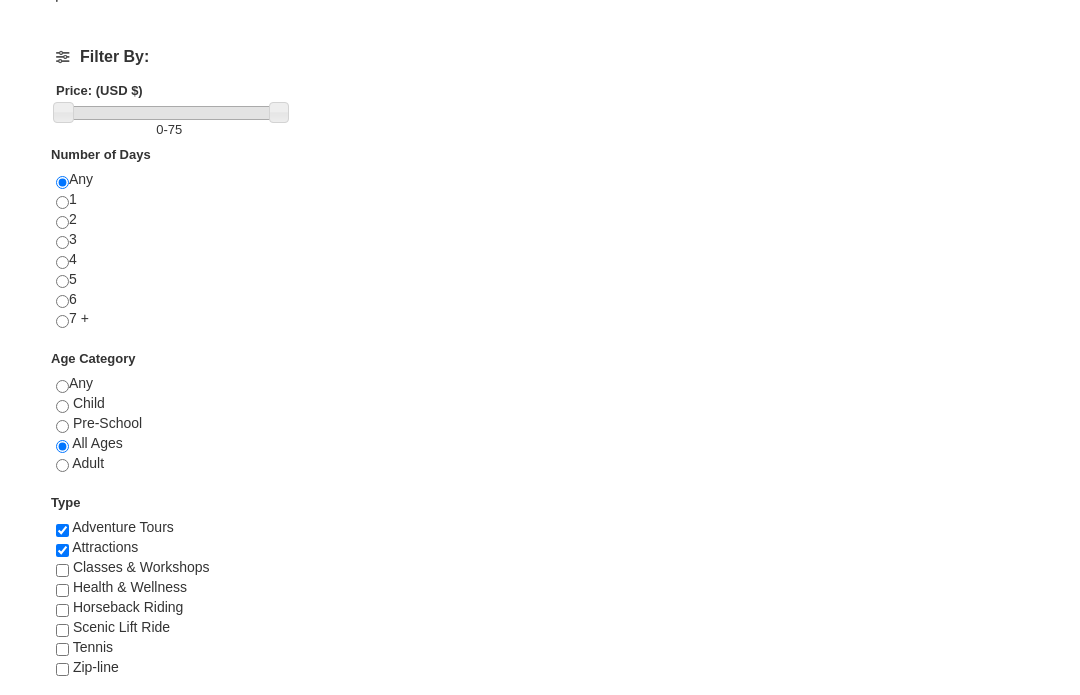 scroll, scrollTop: 734, scrollLeft: 0, axis: vertical 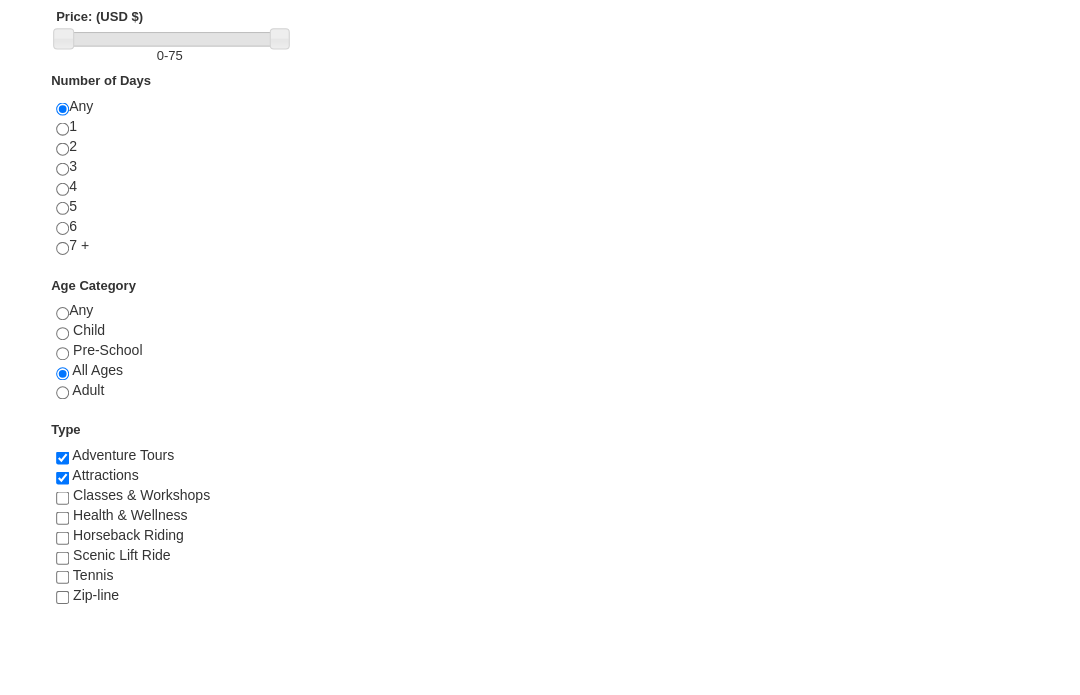 click at bounding box center (62, 558) 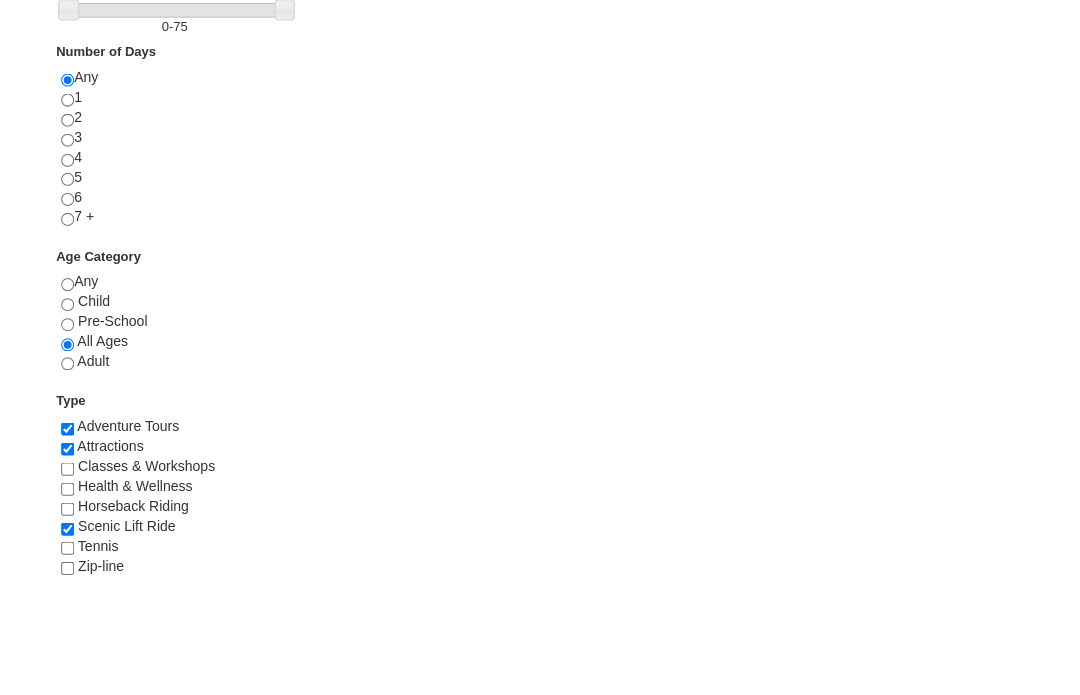 scroll, scrollTop: 892, scrollLeft: 0, axis: vertical 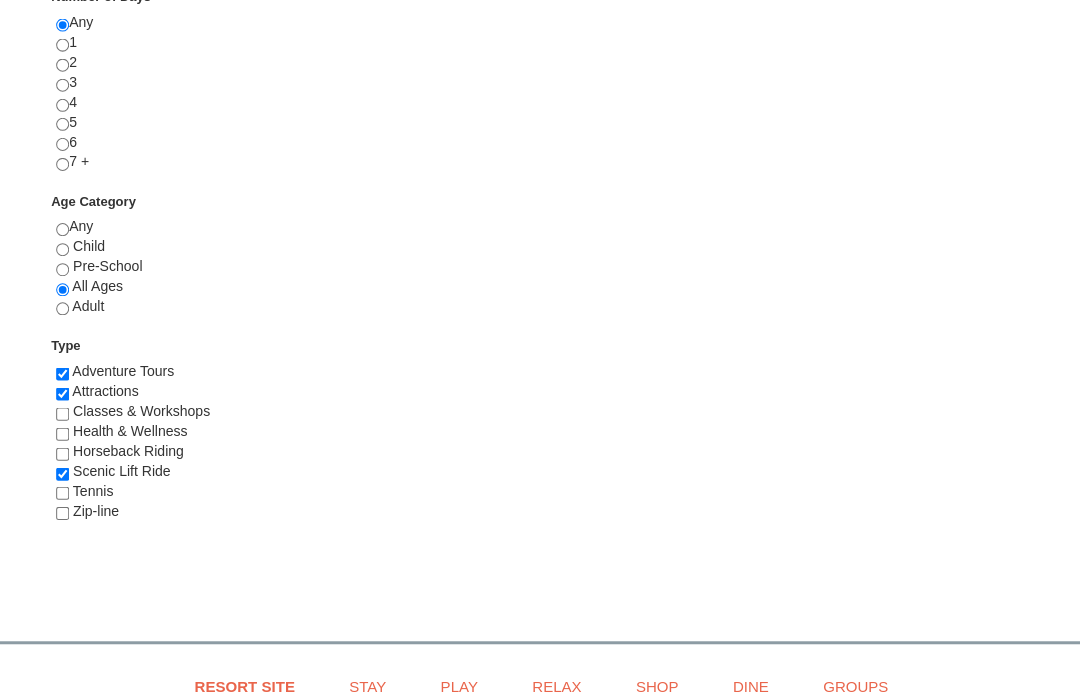 click at bounding box center [62, 472] 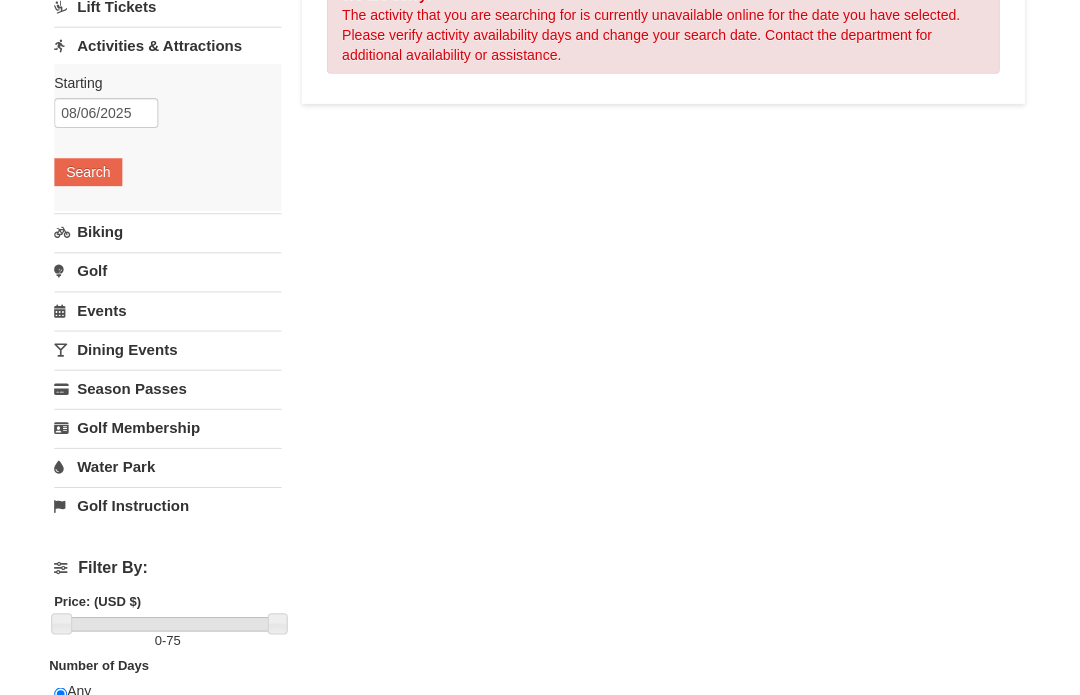 scroll, scrollTop: 0, scrollLeft: 0, axis: both 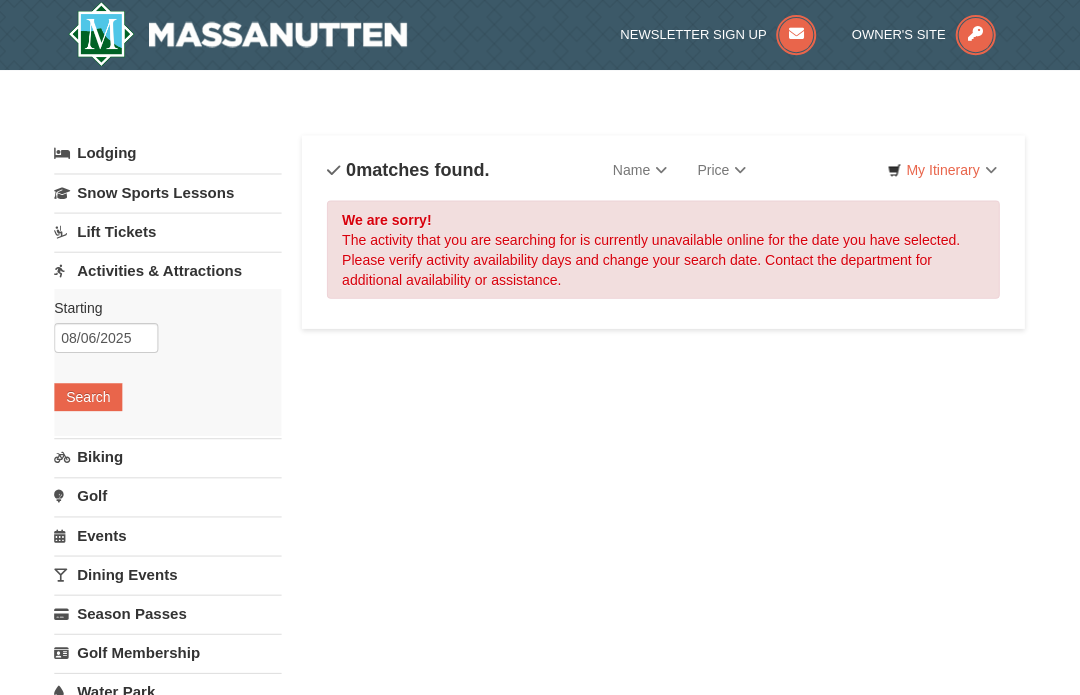 click on "Name" at bounding box center (640, 170) 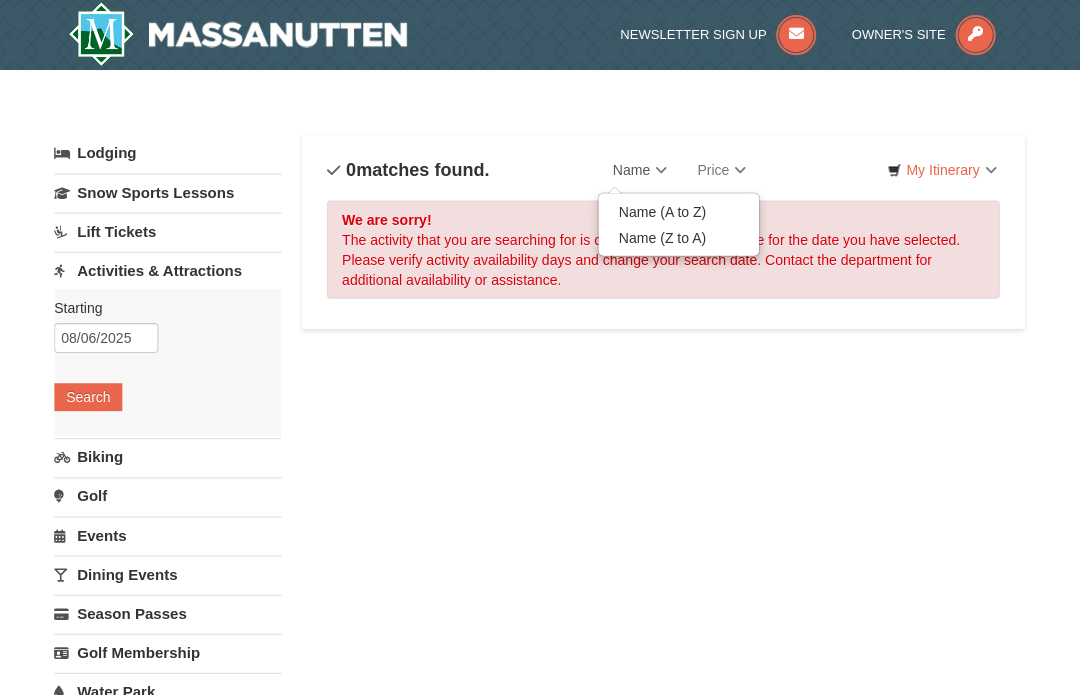 click at bounding box center [540, 347] 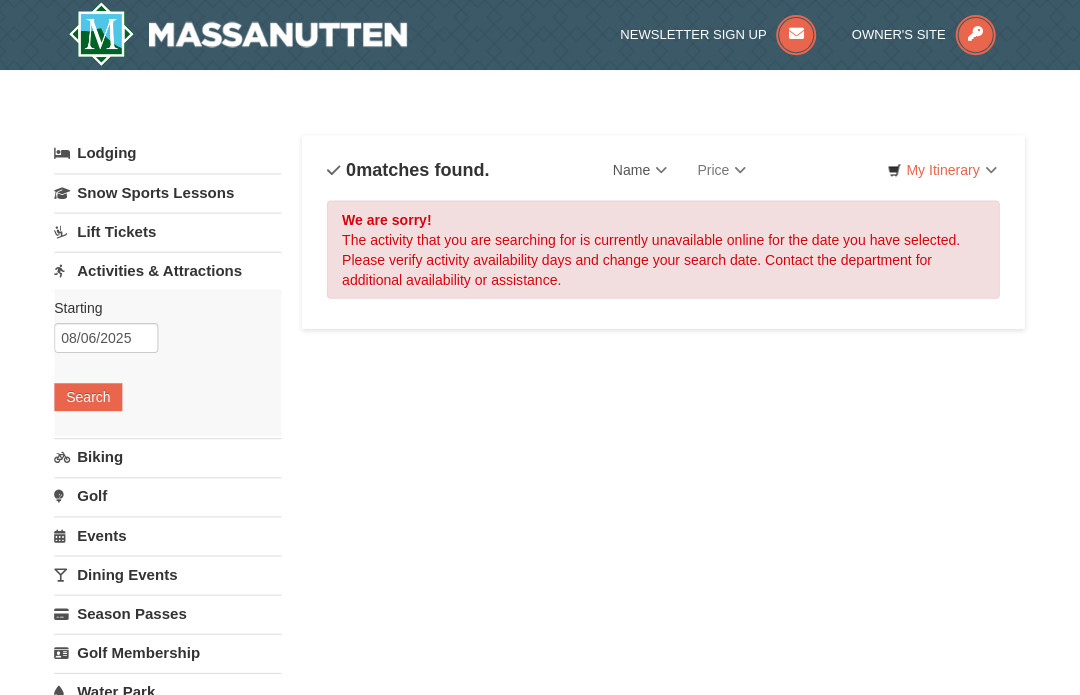 click on "My Itinerary" at bounding box center (941, 170) 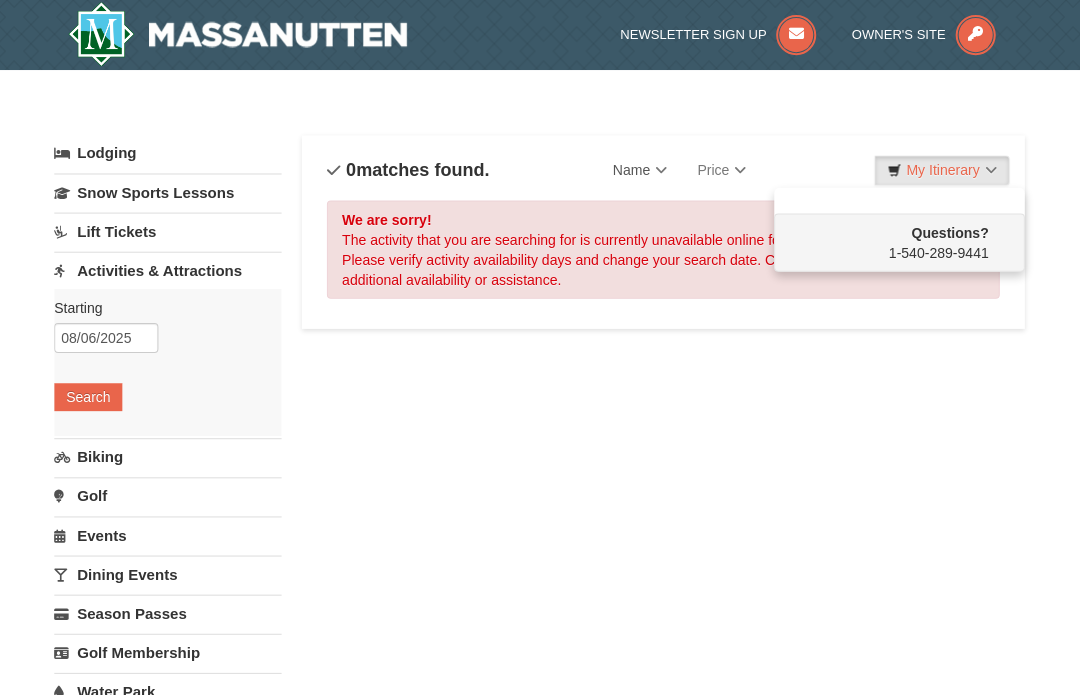 click at bounding box center [540, 347] 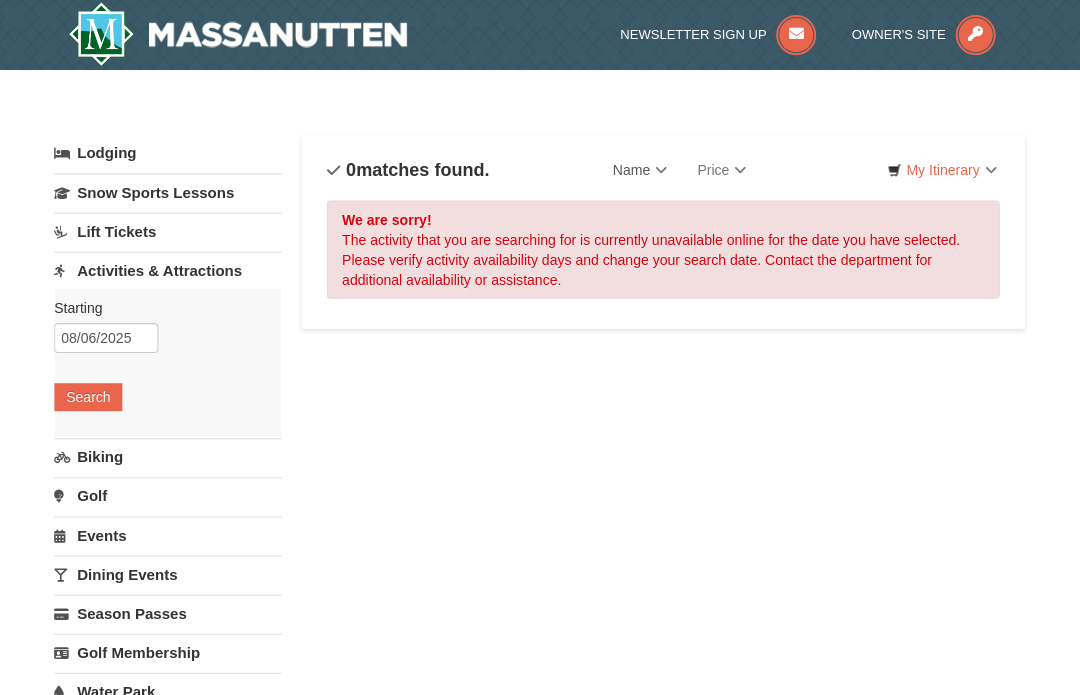click at bounding box center [975, 35] 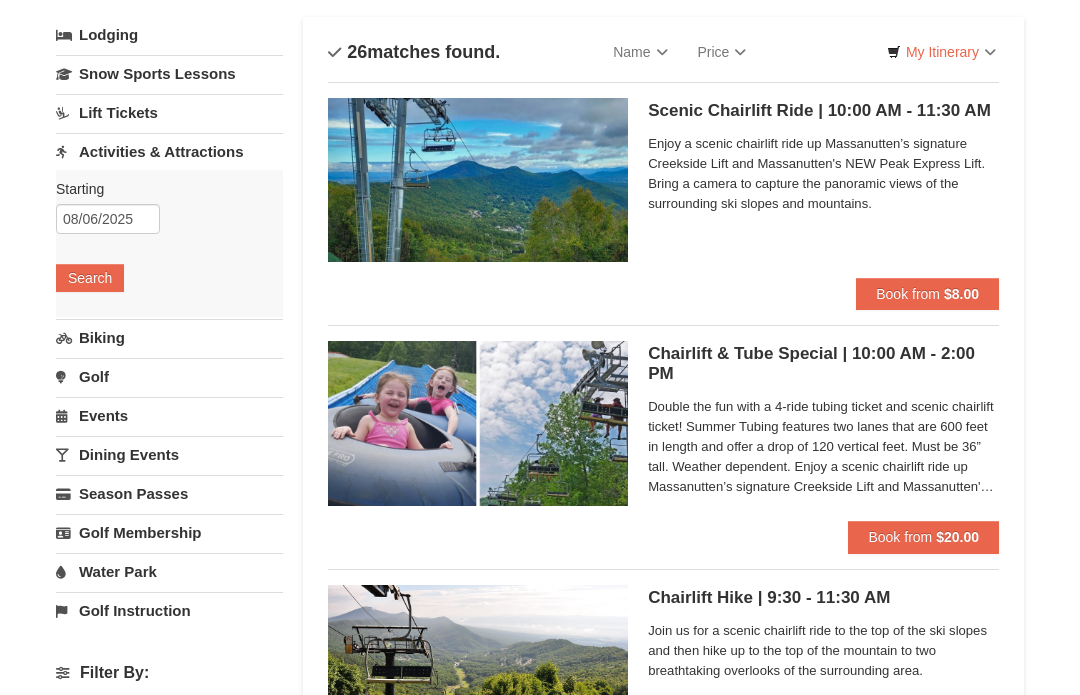 scroll, scrollTop: 118, scrollLeft: 0, axis: vertical 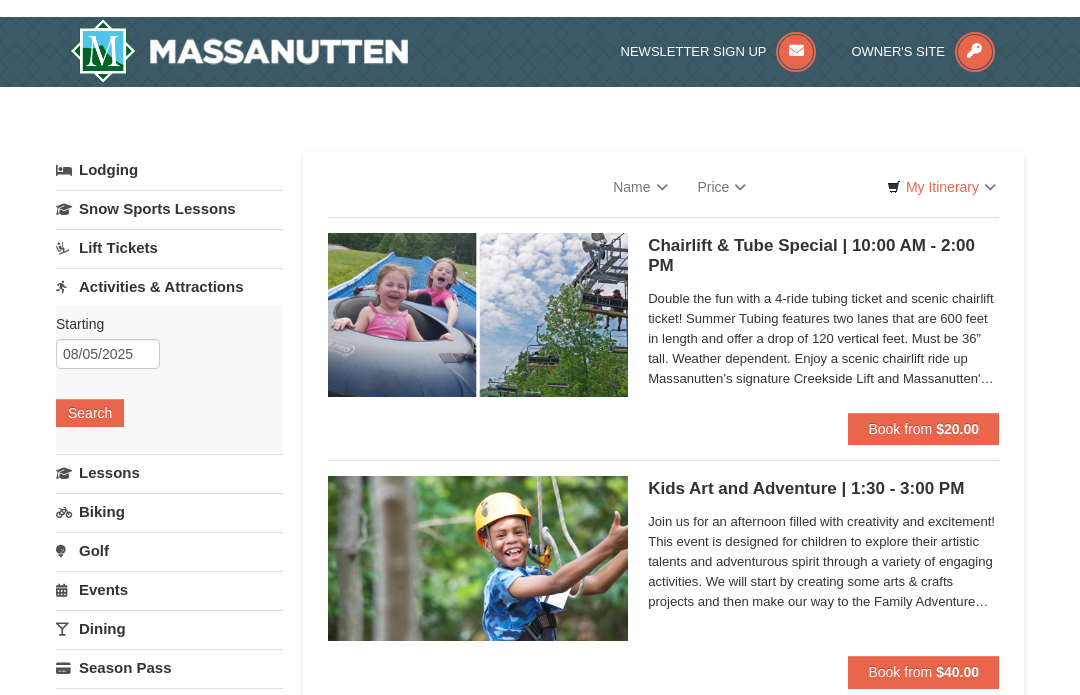 select on "8" 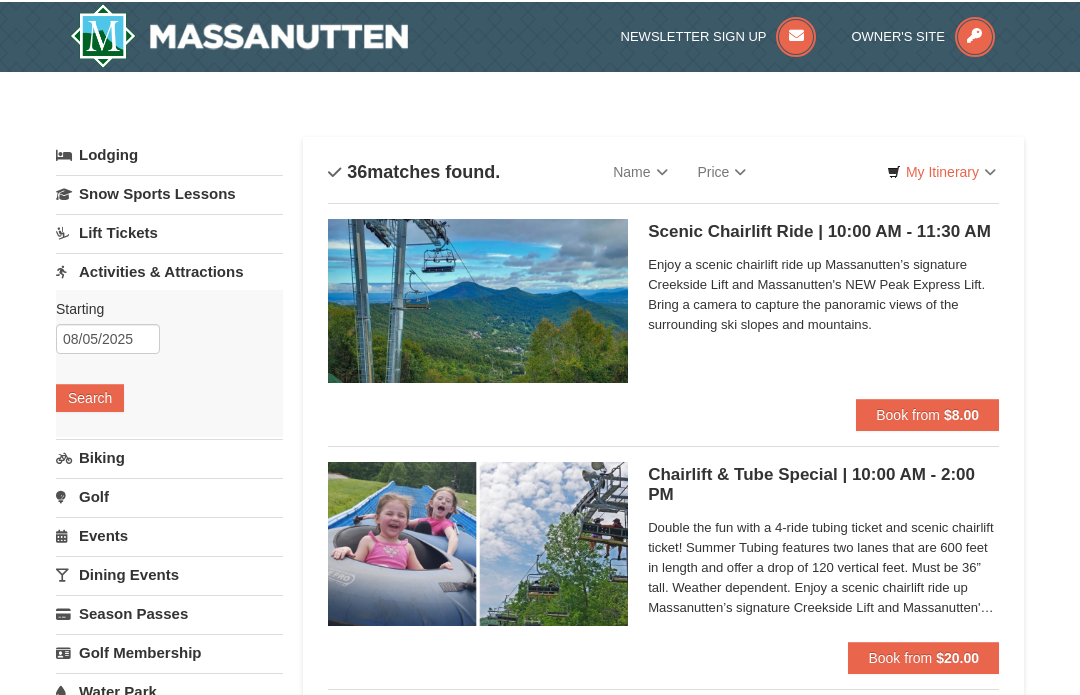 scroll, scrollTop: -2, scrollLeft: 0, axis: vertical 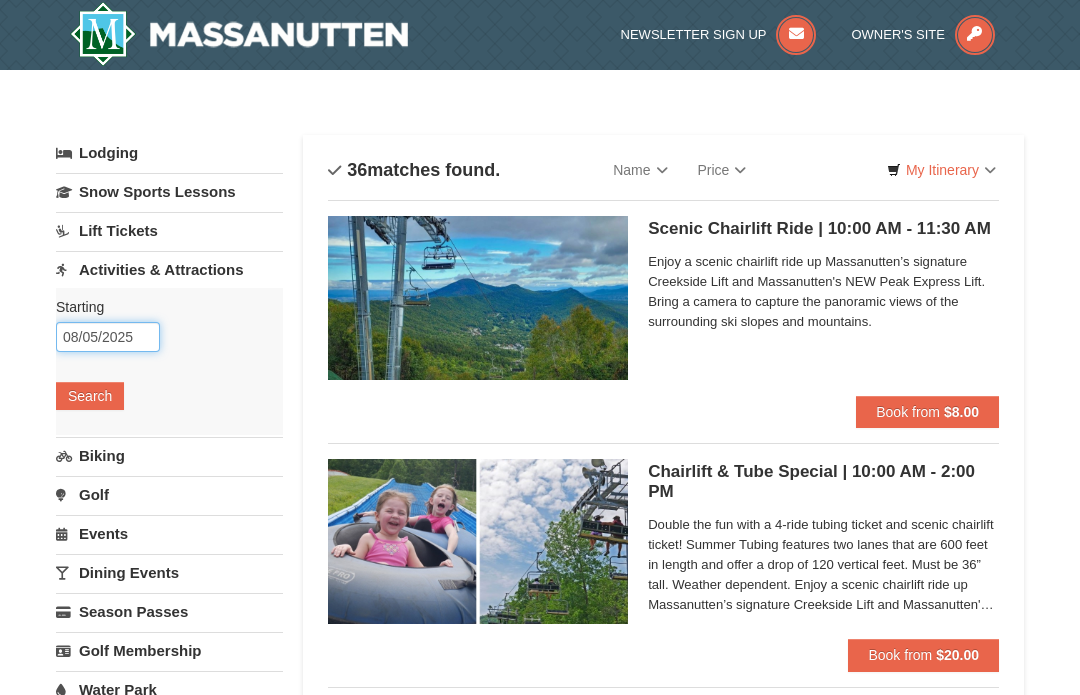 click on "08/05/2025" at bounding box center (108, 337) 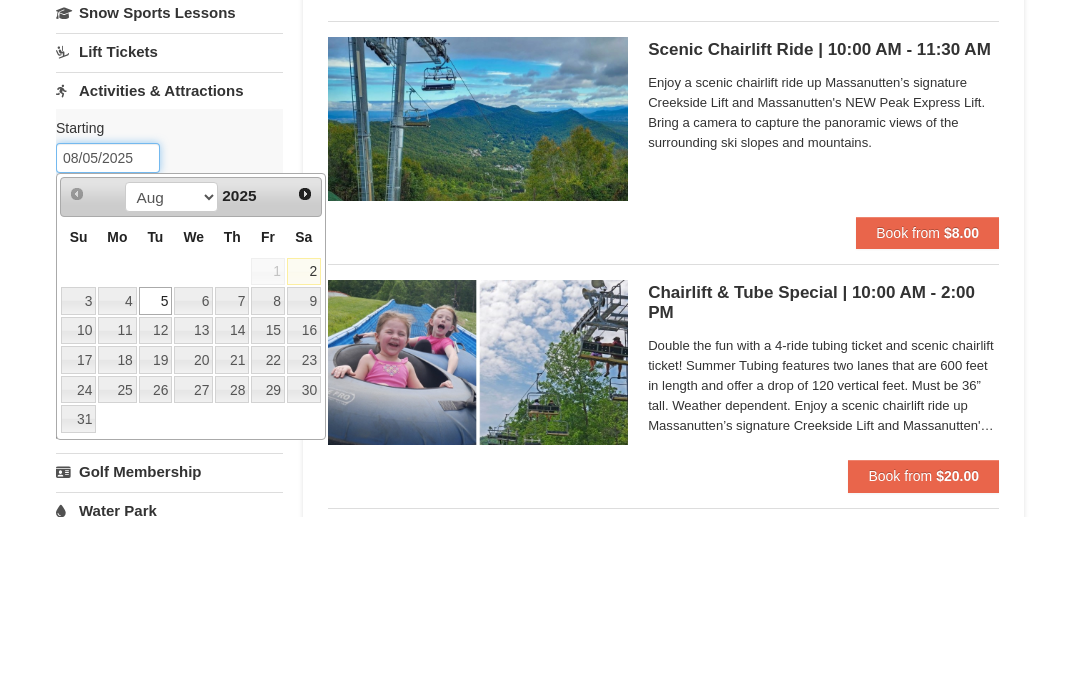 click on "Activities & Attractions" at bounding box center (169, 269) 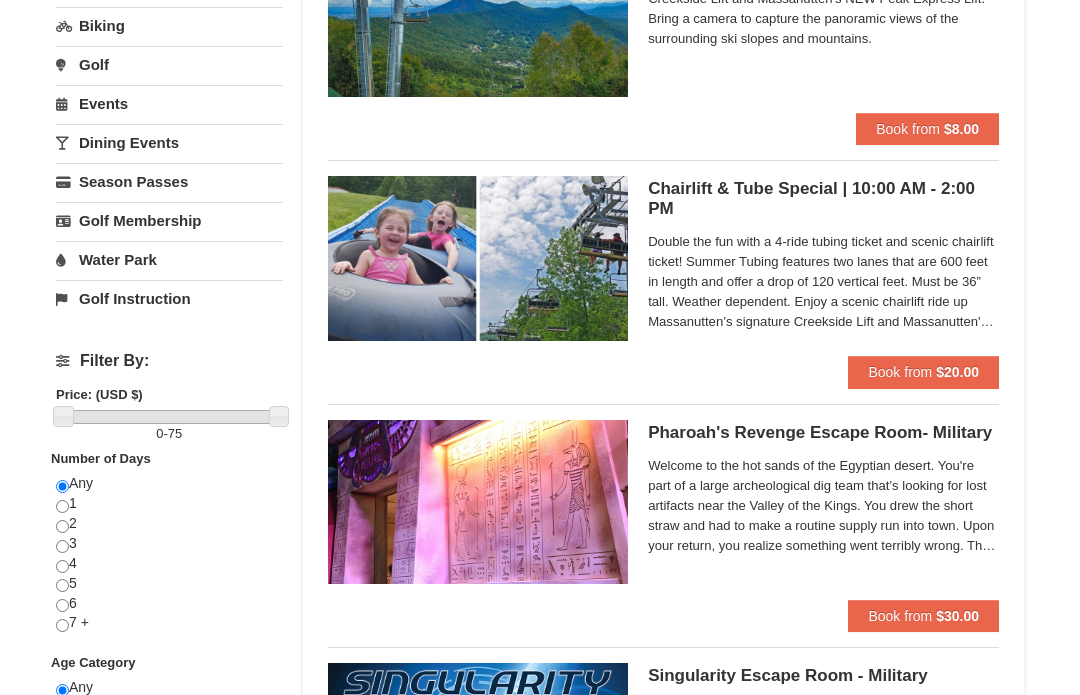 scroll, scrollTop: 284, scrollLeft: 0, axis: vertical 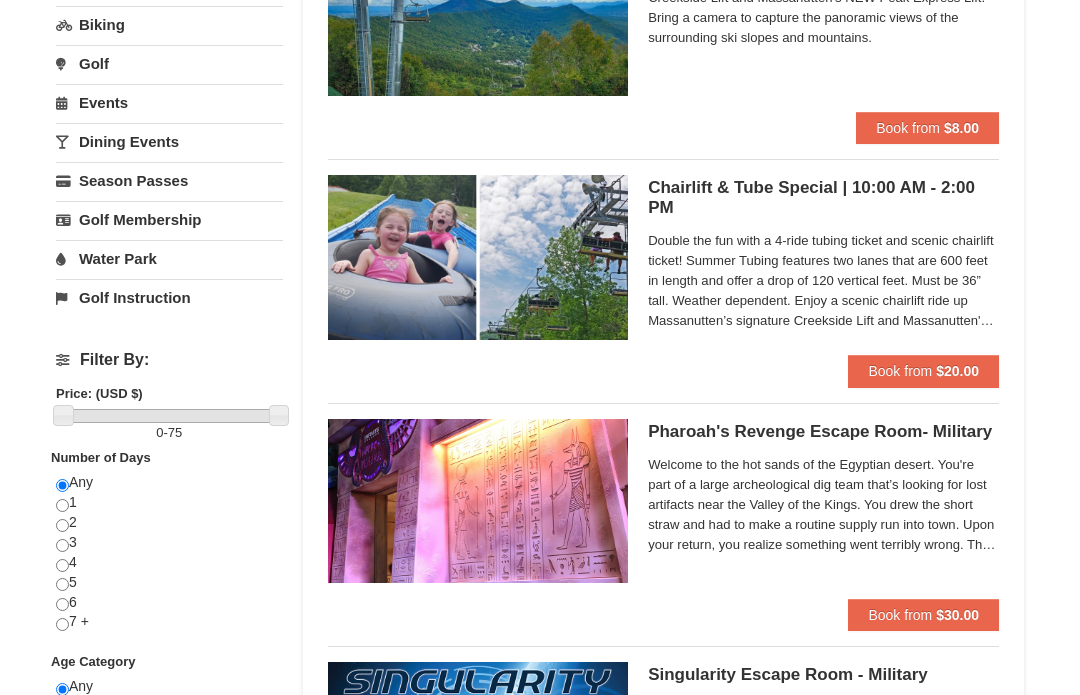 click on "Pharoah's Revenge Escape Room- Military  Massanutten Escape Rooms & Virtual Reality
Welcome to the hot sands of the Egyptian desert. You're part of a large archeological dig team that’s looking for lost artifacts near the Valley of the Kings. You drew the short straw and had to make a routine  supply run into town. Upon your return, you realize something went terribly wrong. The other members who stayed behind at the dig site are lying outside of the field office, barely conscious and near death. Now it’s up to you to figure out what caused this sickness and help  the team before it’s too late.
Pharaoh’s Revenge has physical requirements, including being able to stoop down for a short period of time as well as brief overhead reaching. If a group has difficulty doing either of these activities, please ask our Gamemaster for assistance. | Ages 13+" at bounding box center (823, 509) 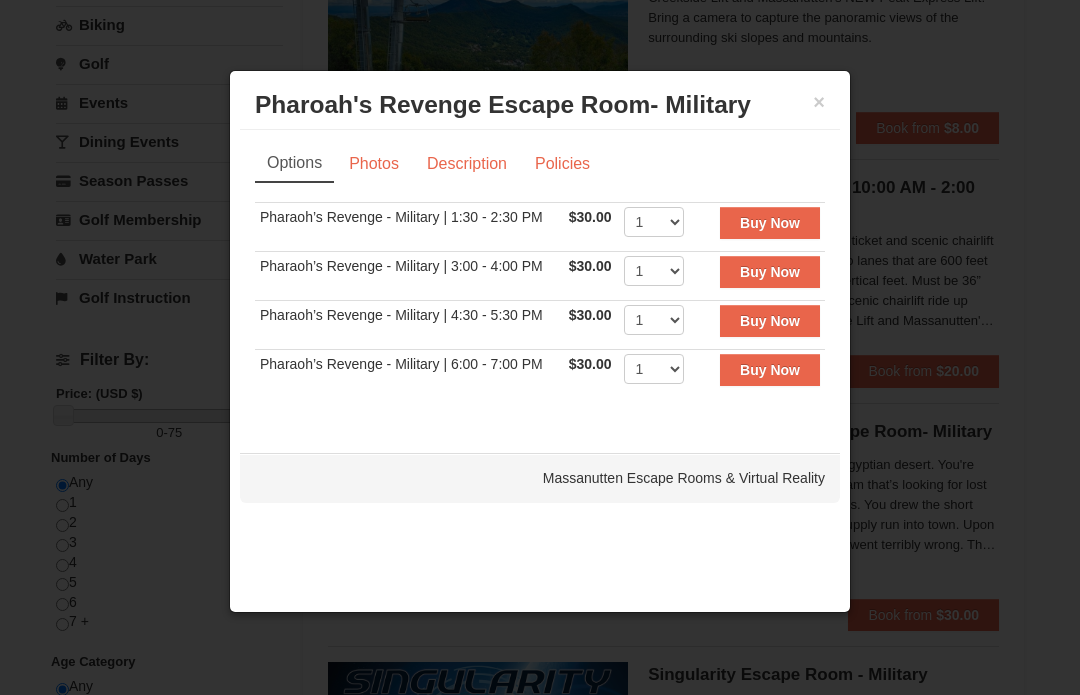 click at bounding box center [540, 347] 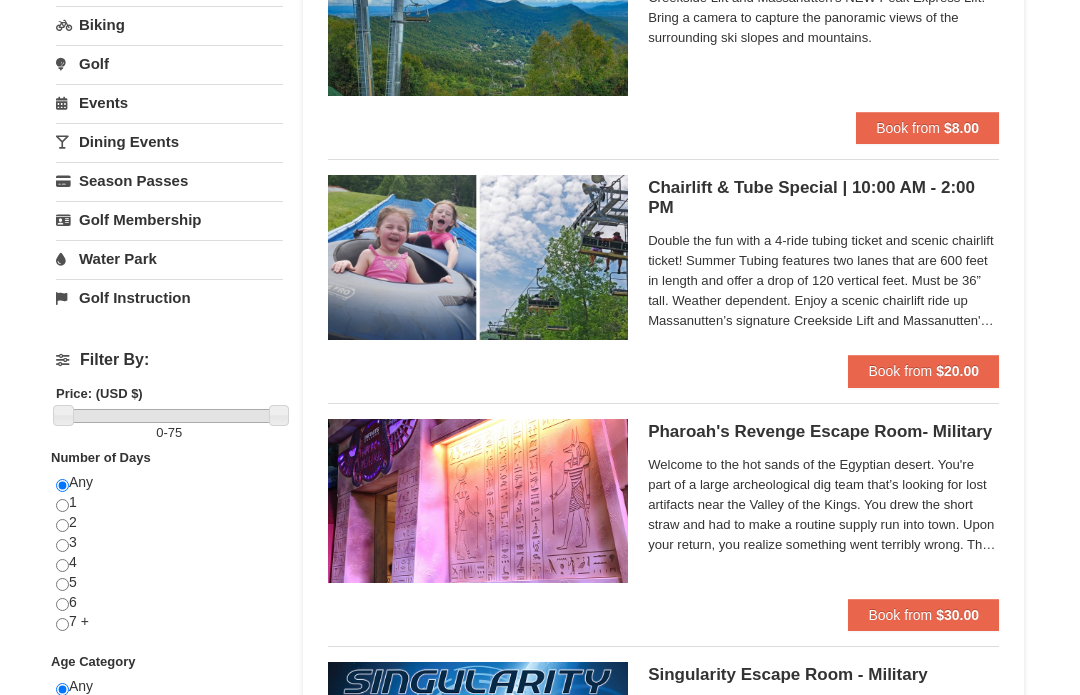 click on "Welcome to the hot sands of the Egyptian desert. You're part of a large archeological dig team that’s looking for lost artifacts near the Valley of the Kings. You drew the short straw and had to make a routine  supply run into town. Upon your return, you realize something went terribly wrong. The other members who stayed behind at the dig site are lying outside of the field office, barely conscious and near death. Now it’s up to you to figure out what caused this sickness and help  the team before it’s too late.
Pharaoh’s Revenge has physical requirements, including being able to stoop down for a short period of time as well as brief overhead reaching. If a group has difficulty doing either of these activities, please ask our Gamemaster for assistance. | Ages 13+" at bounding box center [823, 505] 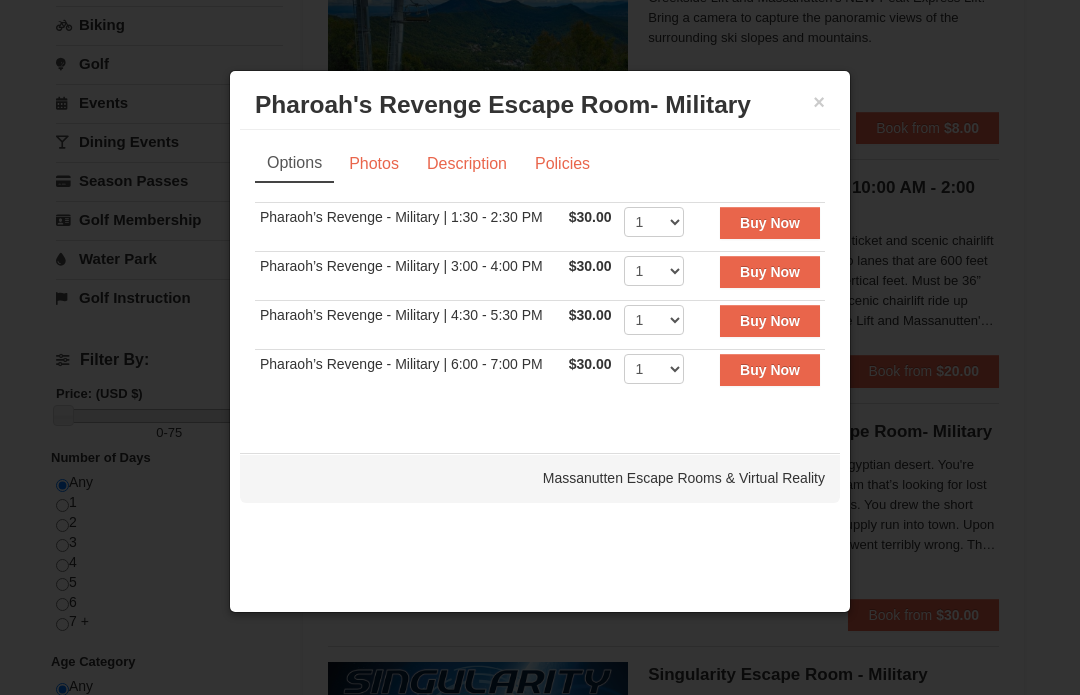 click on "Description" at bounding box center (467, 164) 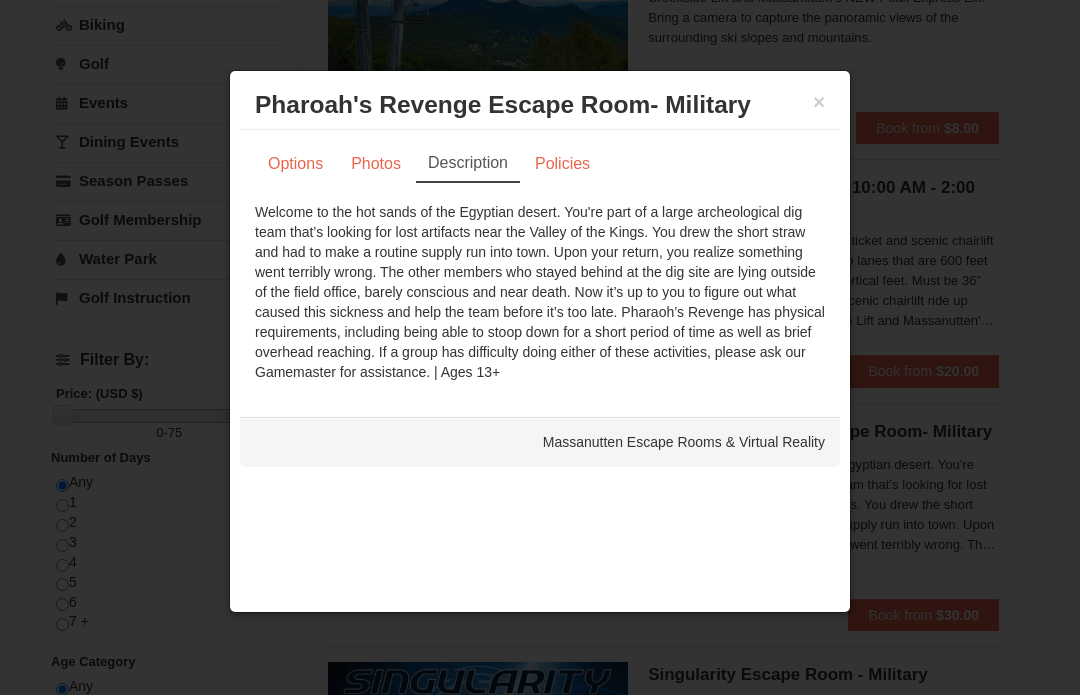 click on "Photos" at bounding box center (376, 164) 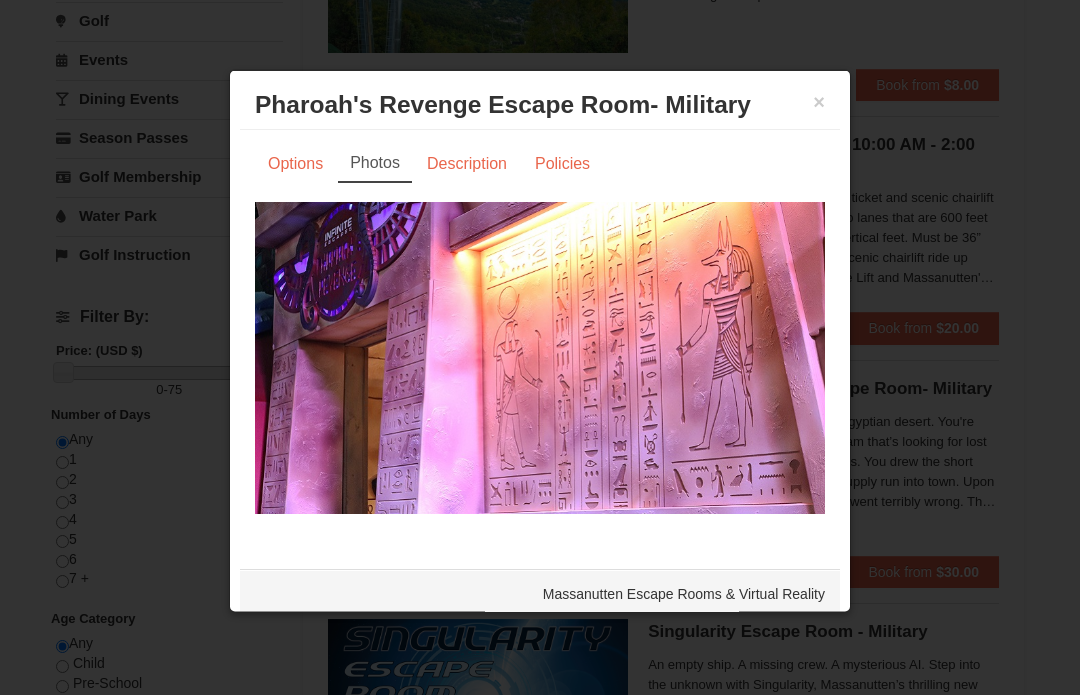 scroll, scrollTop: 327, scrollLeft: 0, axis: vertical 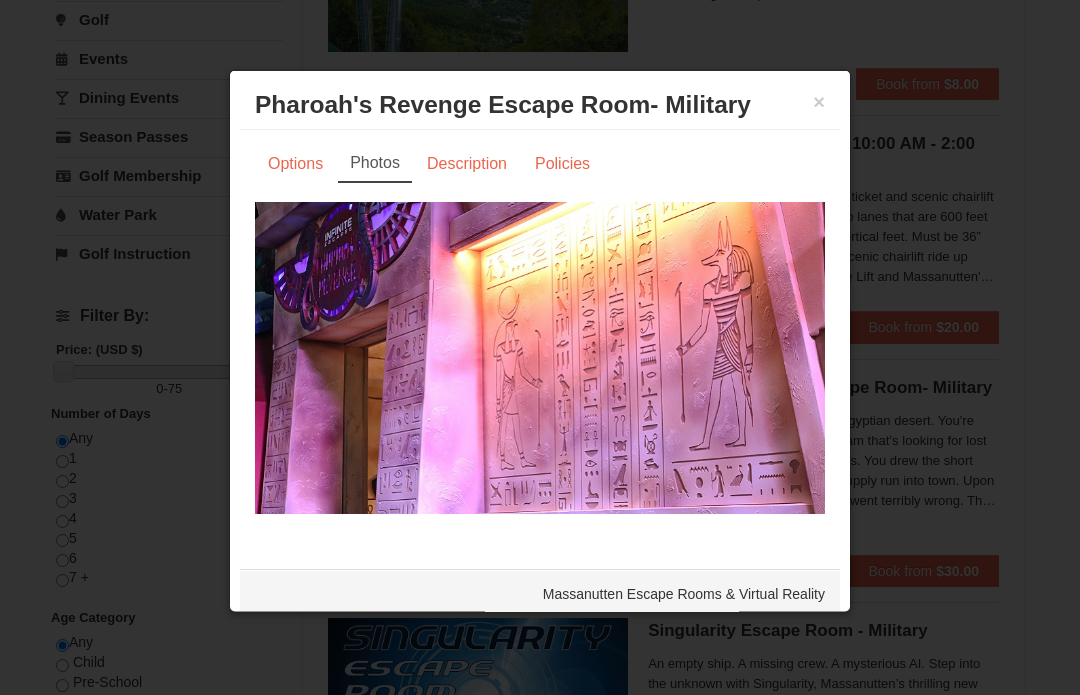 click on "×
Pharoah's Revenge Escape Room- Military  Massanutten Escape Rooms & Virtual Reality" at bounding box center [540, 105] 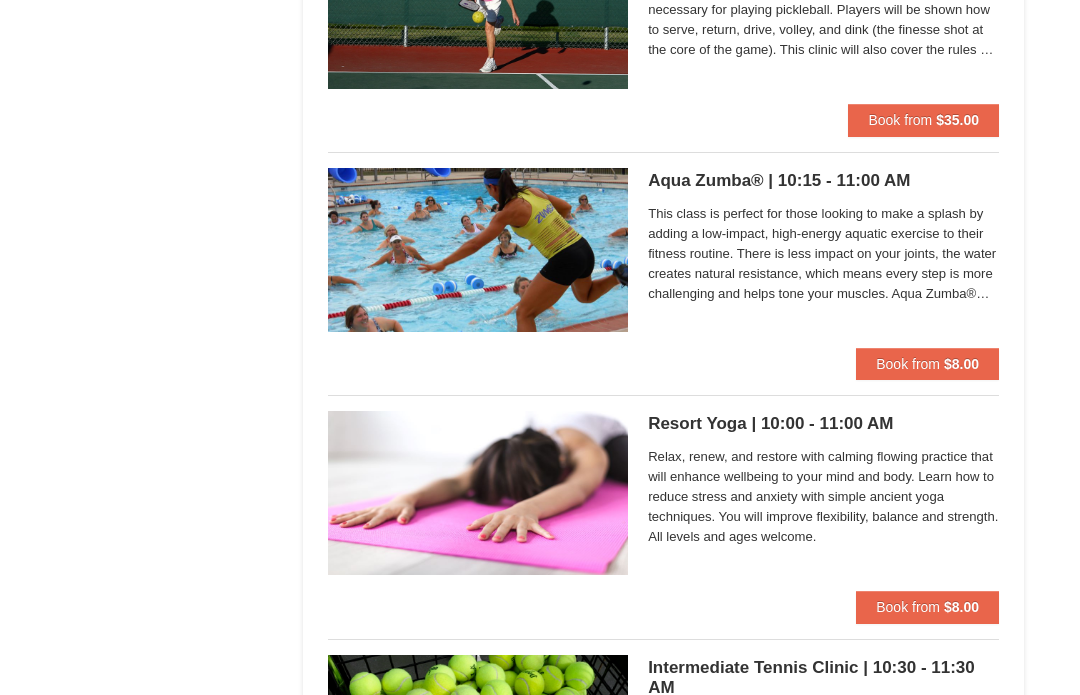 scroll, scrollTop: 4585, scrollLeft: 0, axis: vertical 